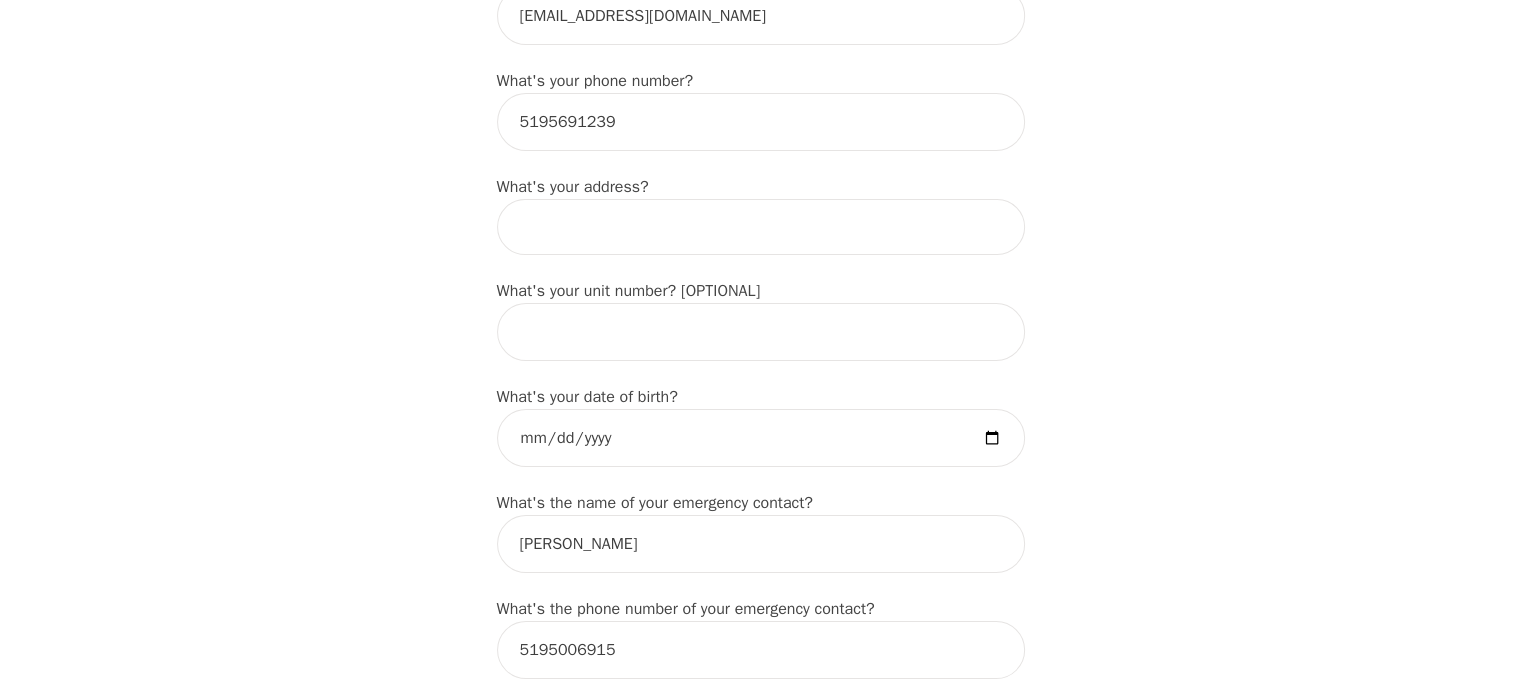 scroll, scrollTop: 723, scrollLeft: 0, axis: vertical 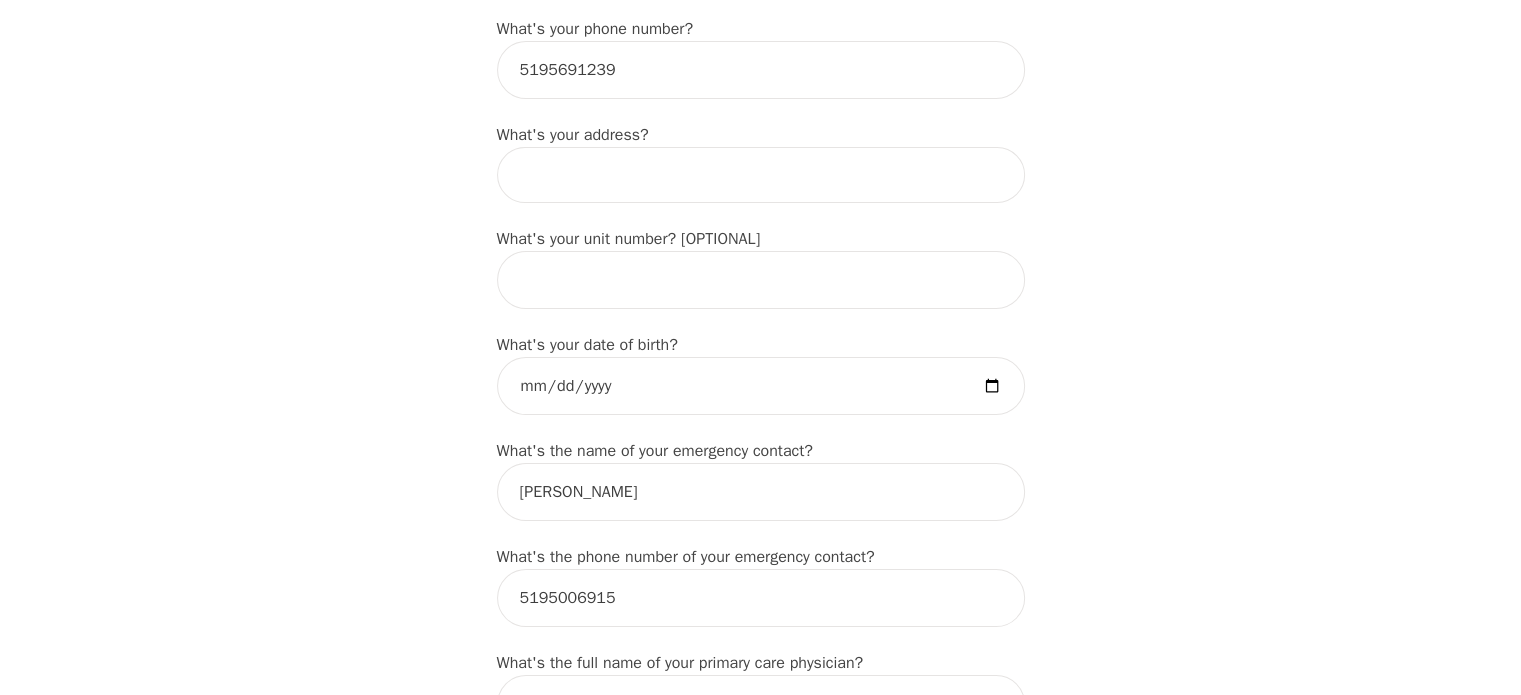 click at bounding box center [761, 175] 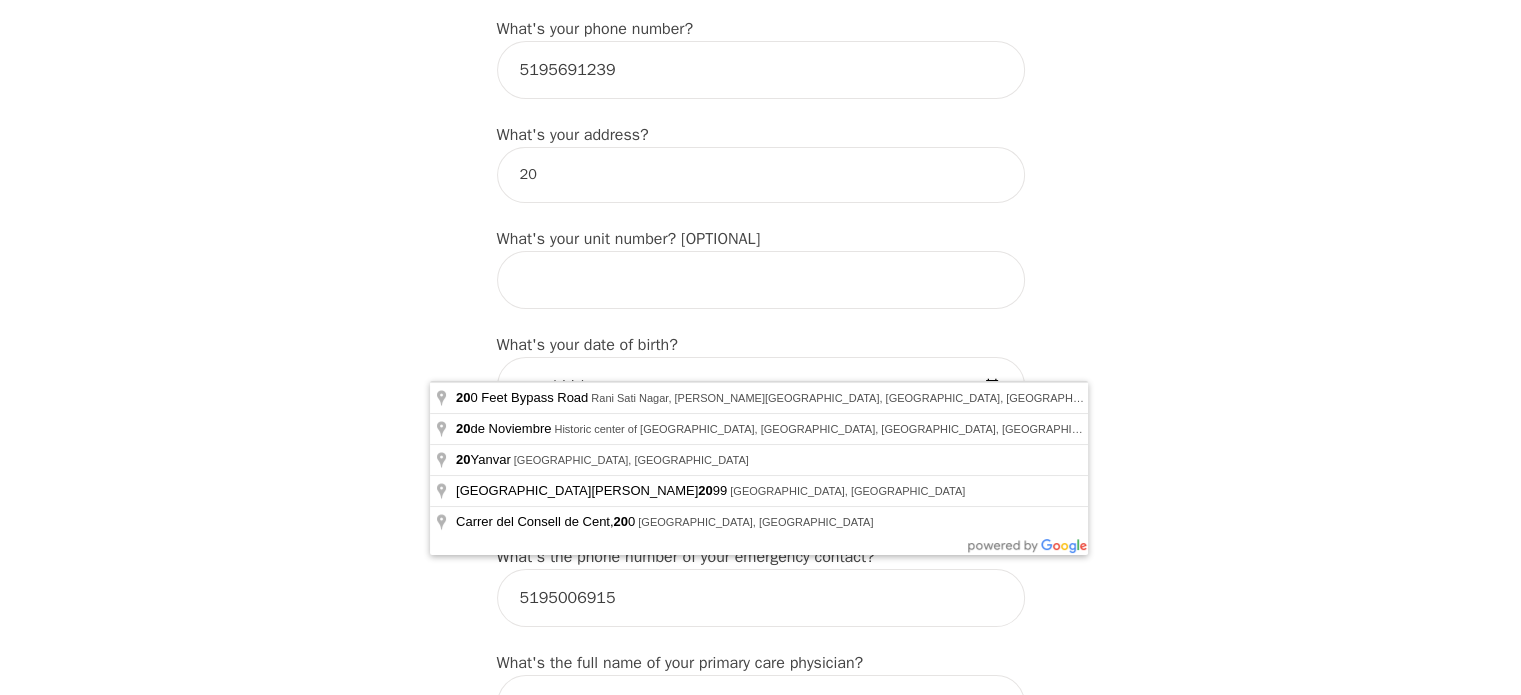 type on "2" 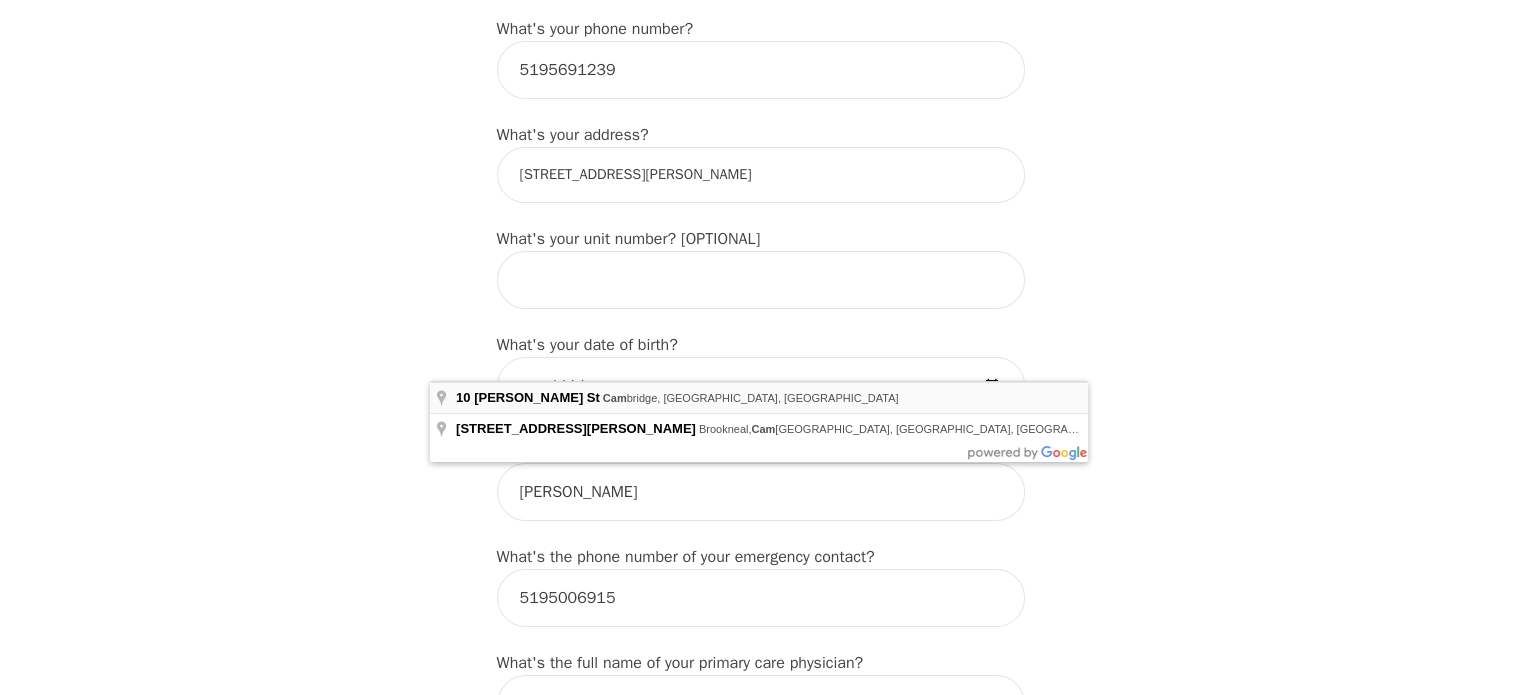 type on "[STREET_ADDRESS][PERSON_NAME]" 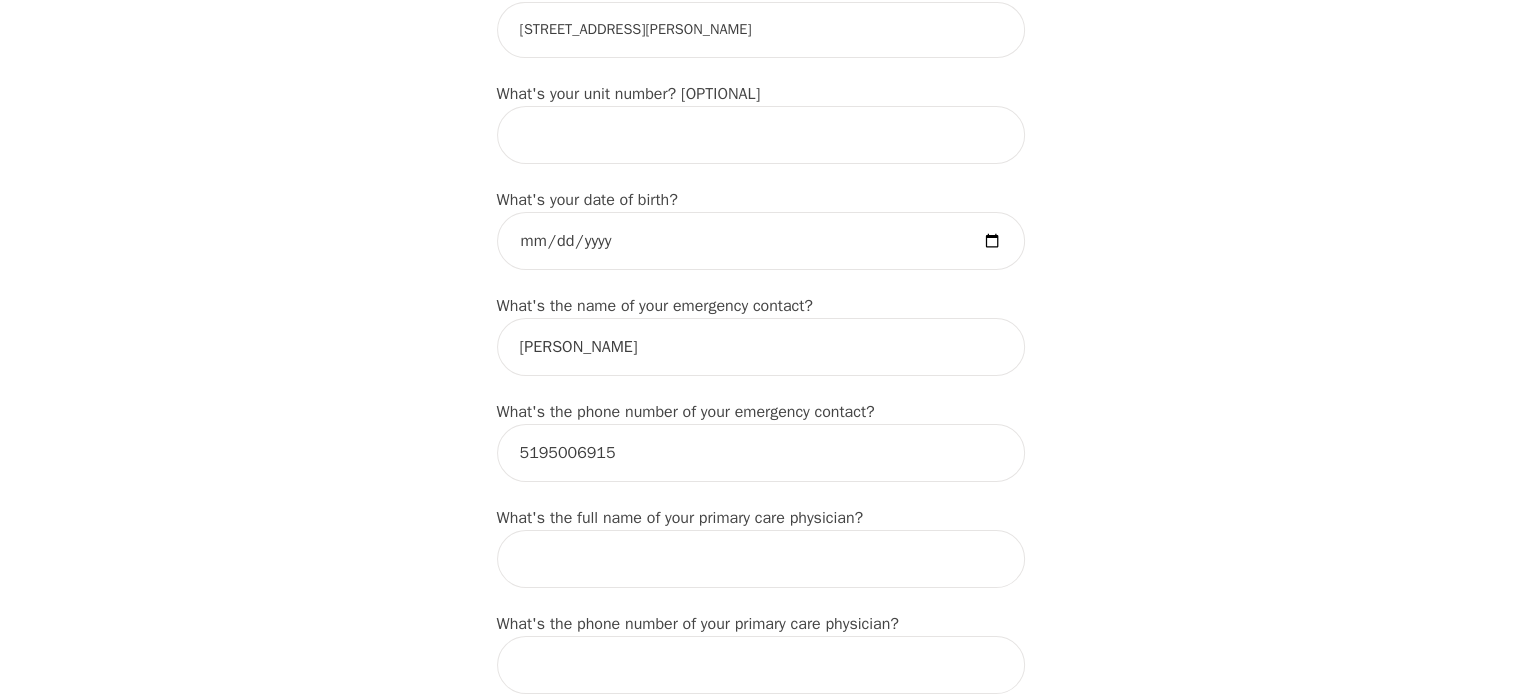scroll, scrollTop: 947, scrollLeft: 0, axis: vertical 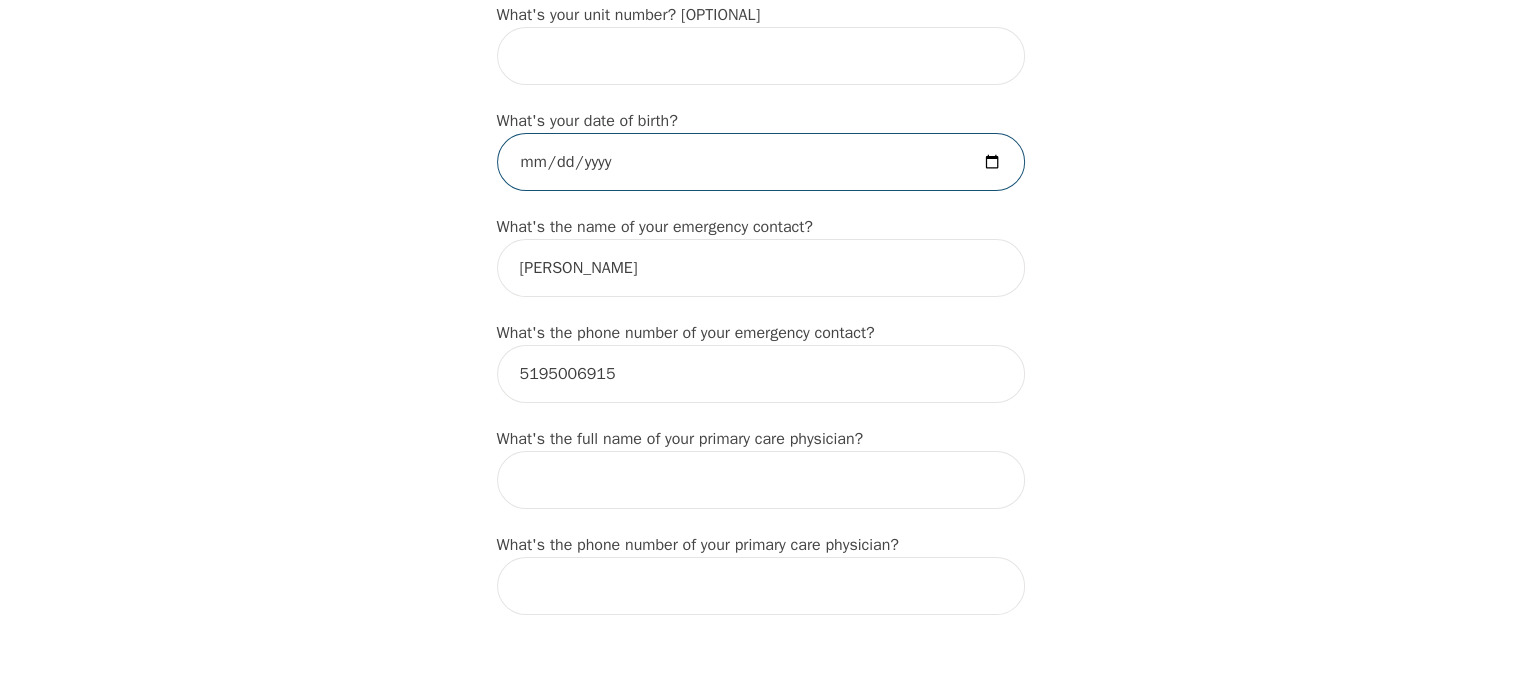 click at bounding box center [761, 162] 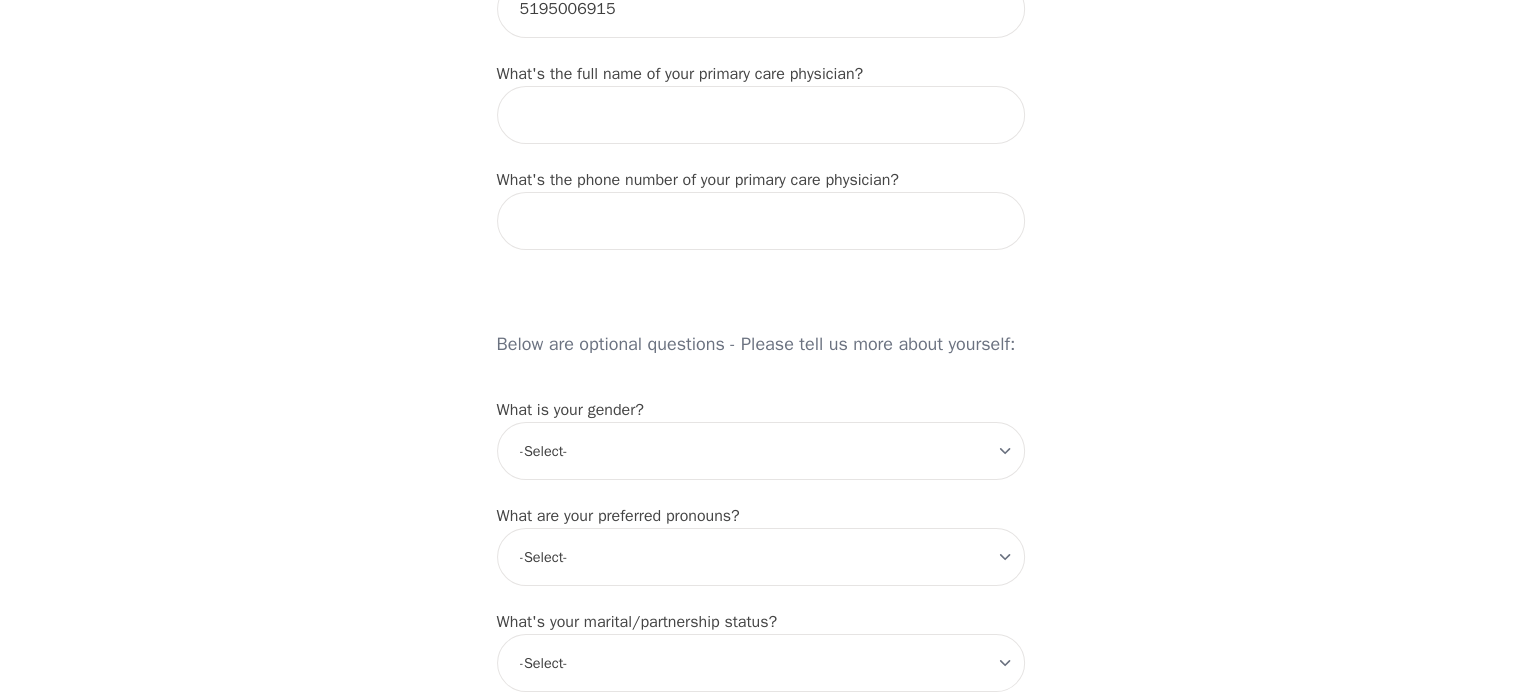 scroll, scrollTop: 1315, scrollLeft: 0, axis: vertical 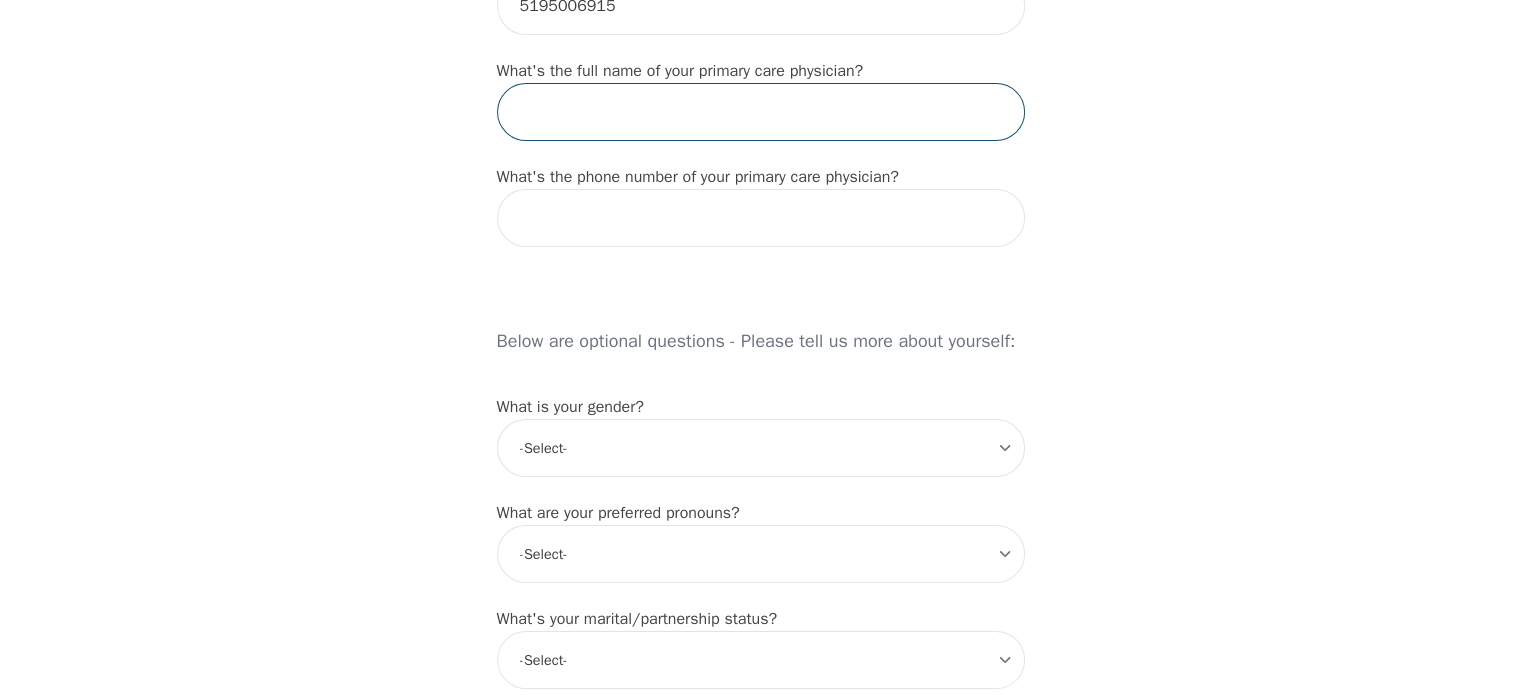click at bounding box center (761, 112) 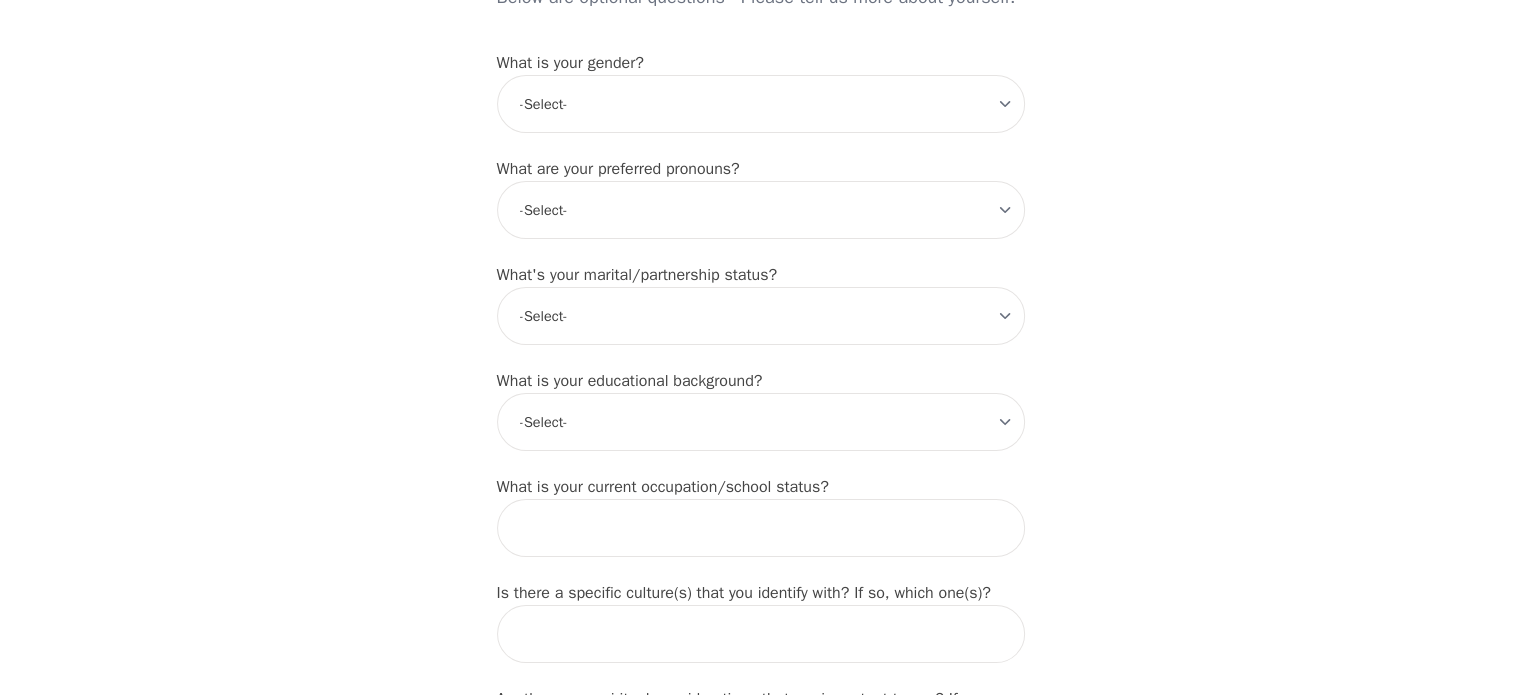 scroll, scrollTop: 1660, scrollLeft: 0, axis: vertical 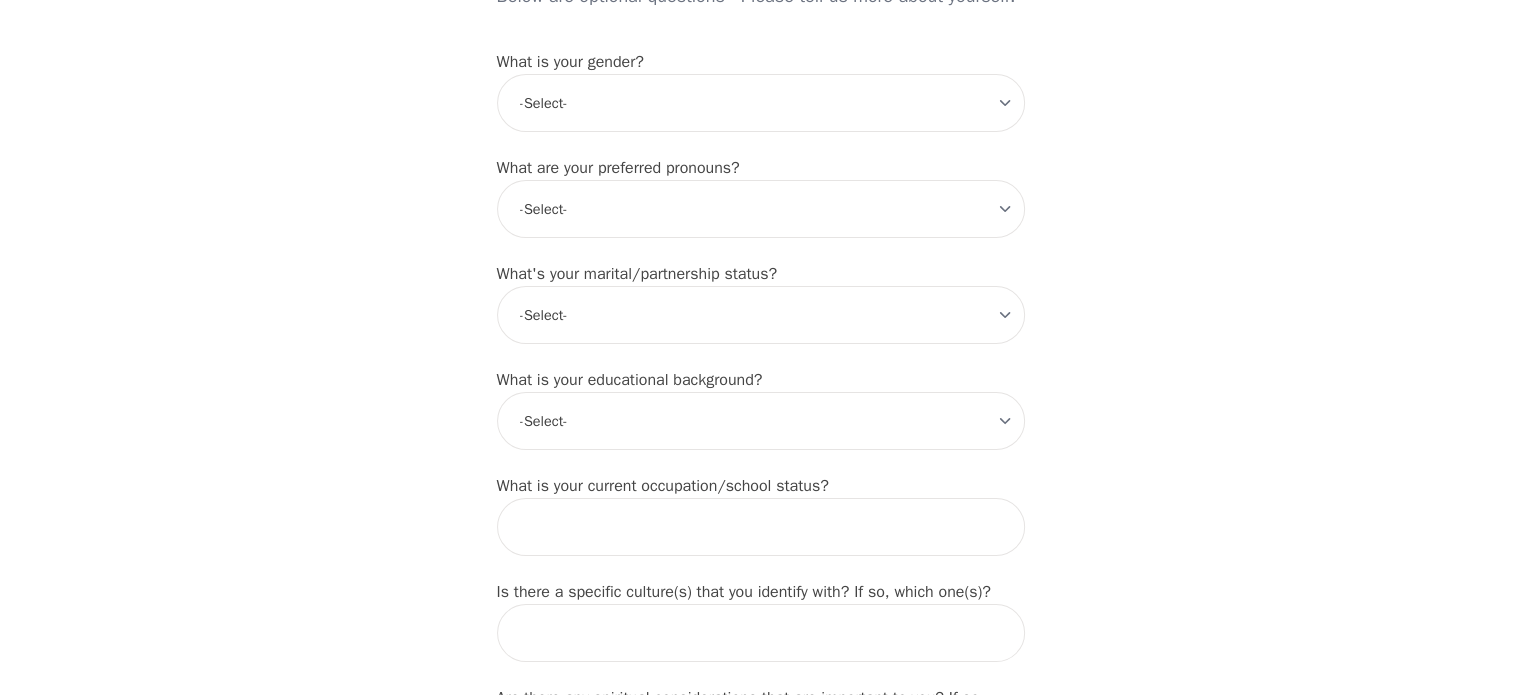 type on "[PERSON_NAME]" 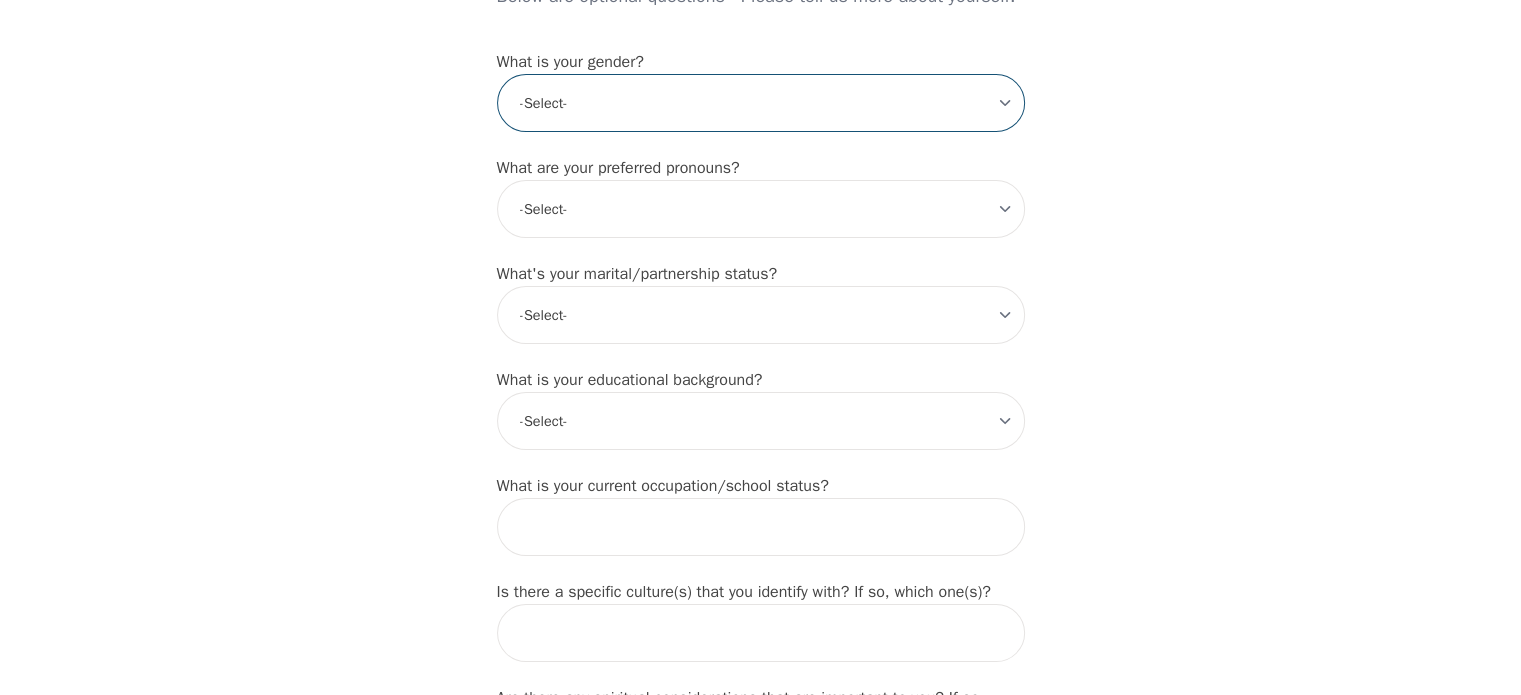 click on "-Select- [DEMOGRAPHIC_DATA] [DEMOGRAPHIC_DATA] [DEMOGRAPHIC_DATA] [DEMOGRAPHIC_DATA] [DEMOGRAPHIC_DATA] prefer_not_to_say" at bounding box center (761, 103) 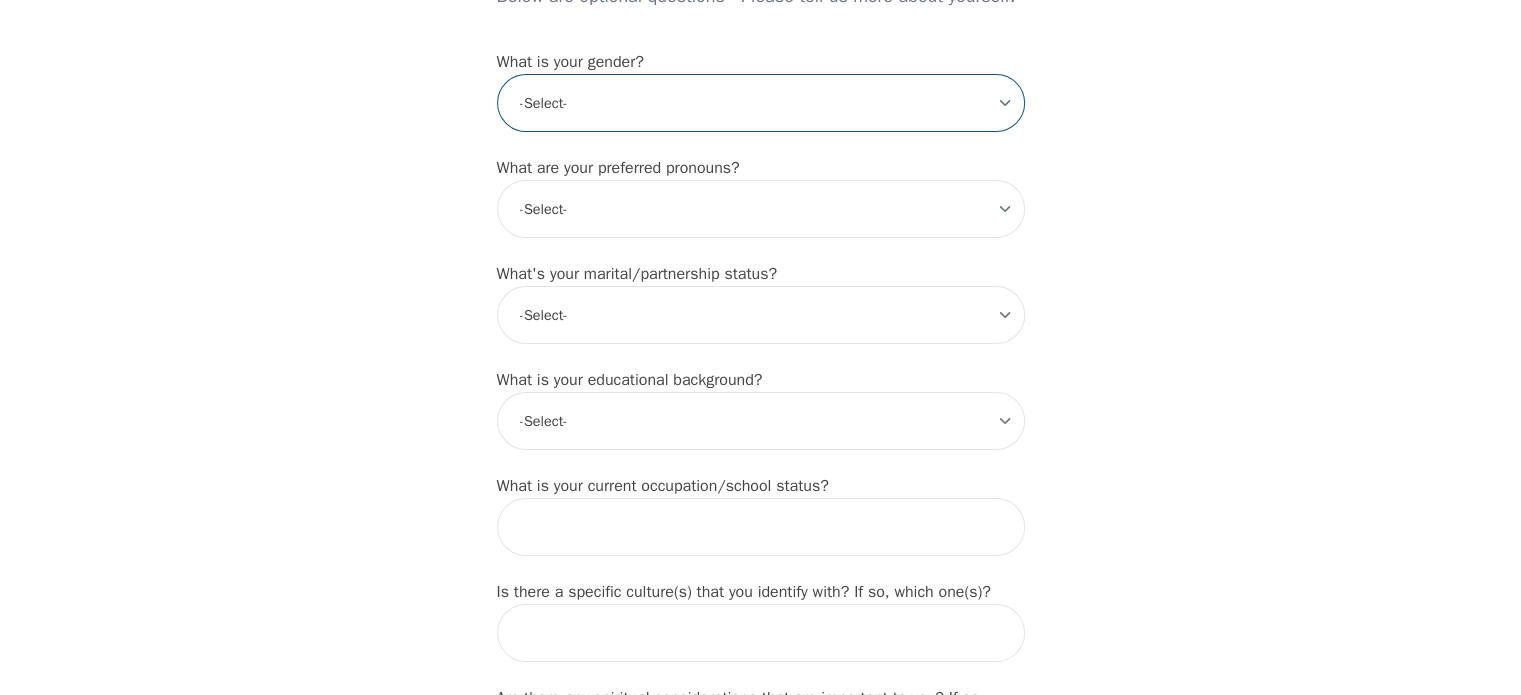 scroll, scrollTop: 1796, scrollLeft: 0, axis: vertical 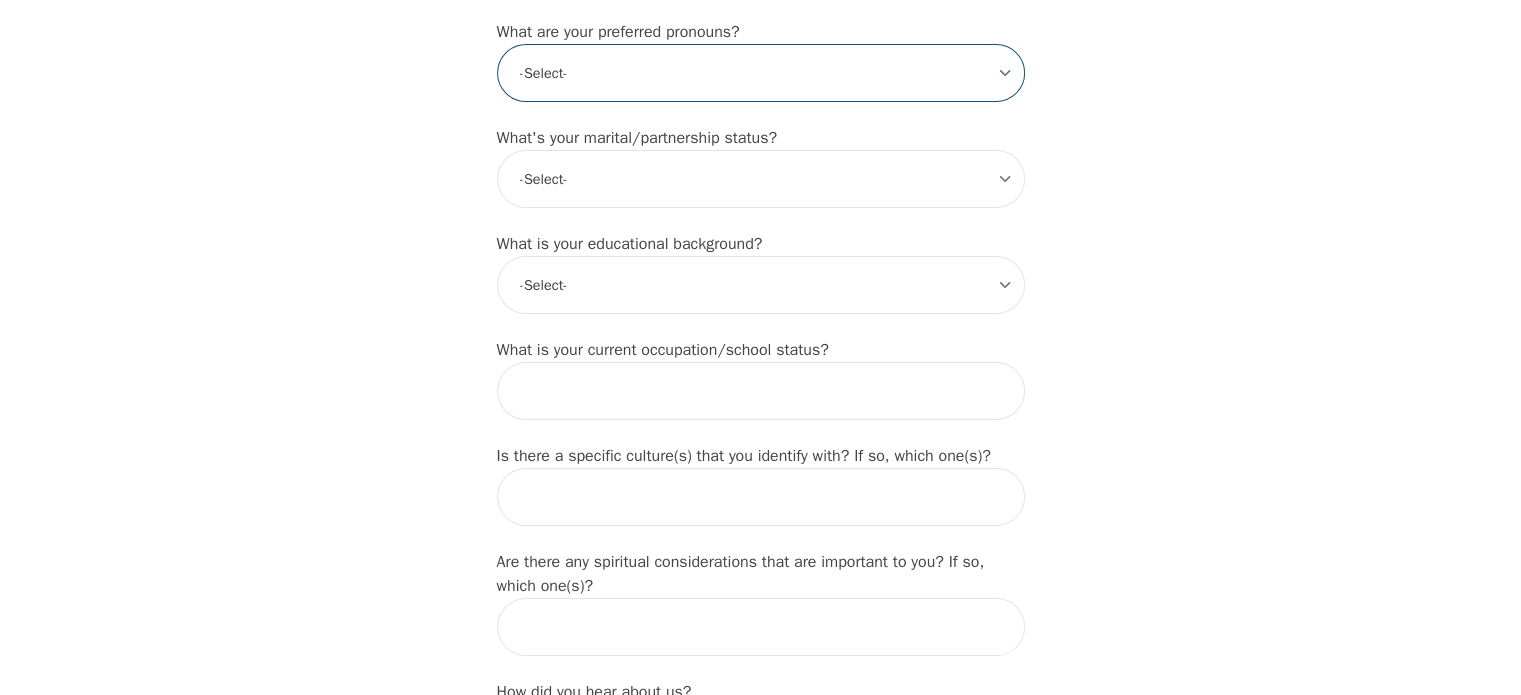 click on "-Select- he/him she/her they/them ze/zir xe/xem ey/em ve/ver tey/ter e/e per/per prefer_not_to_say" at bounding box center [761, 73] 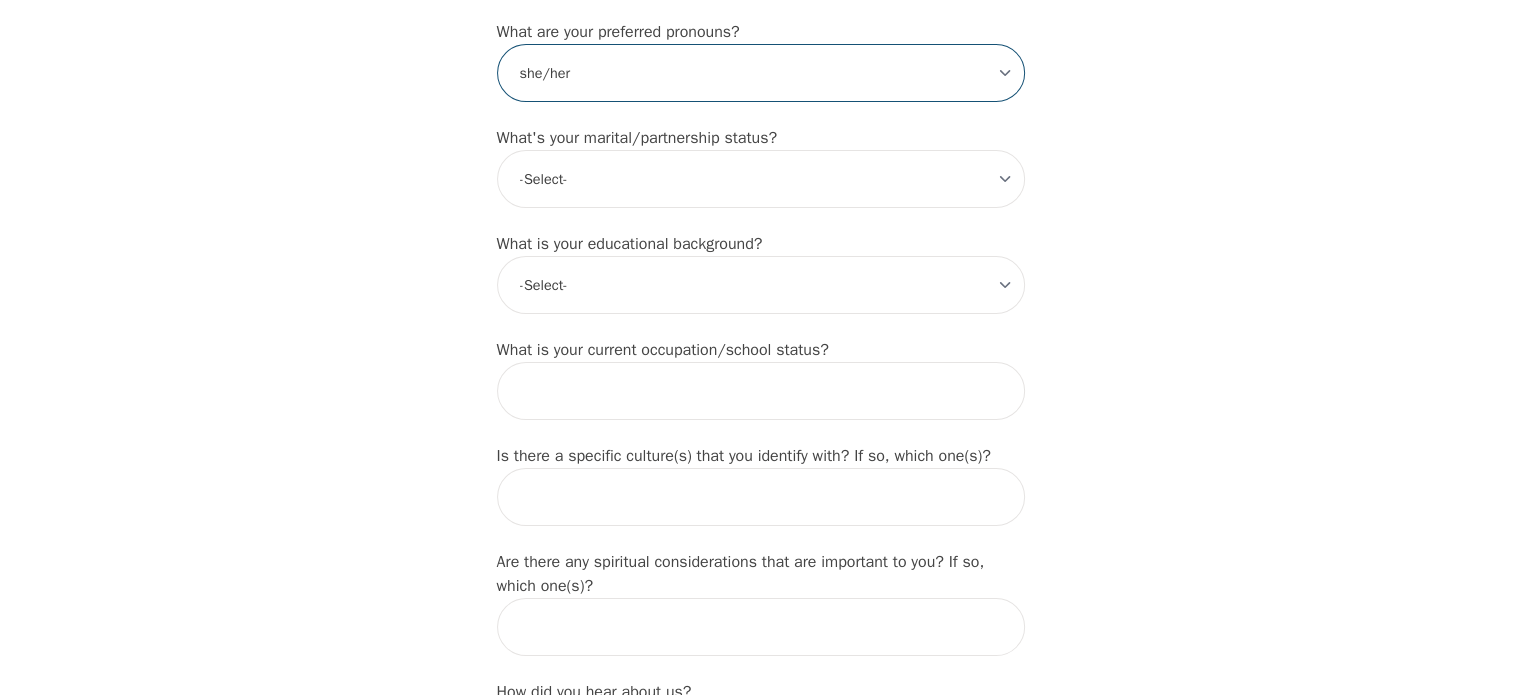 click on "-Select- he/him she/her they/them ze/zir xe/xem ey/em ve/ver tey/ter e/e per/per prefer_not_to_say" at bounding box center (761, 73) 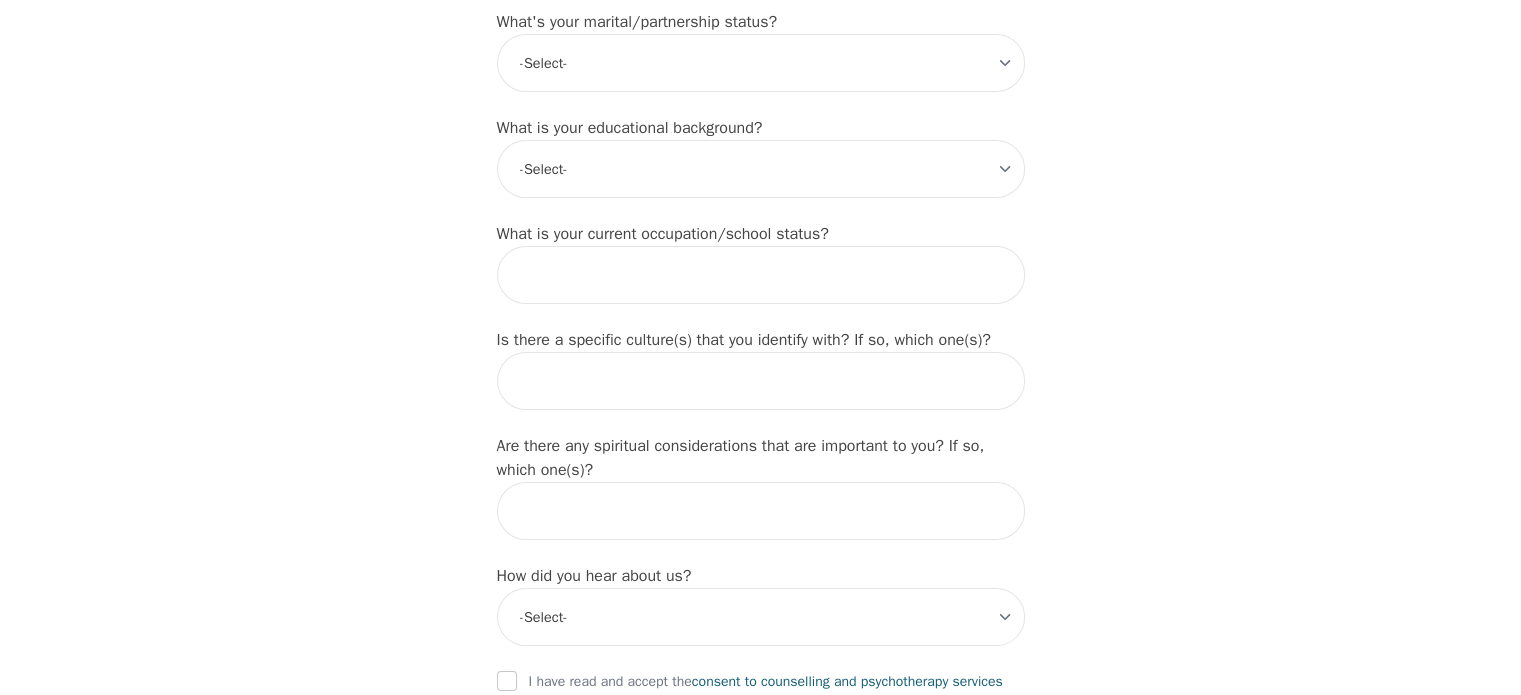 scroll, scrollTop: 2158, scrollLeft: 0, axis: vertical 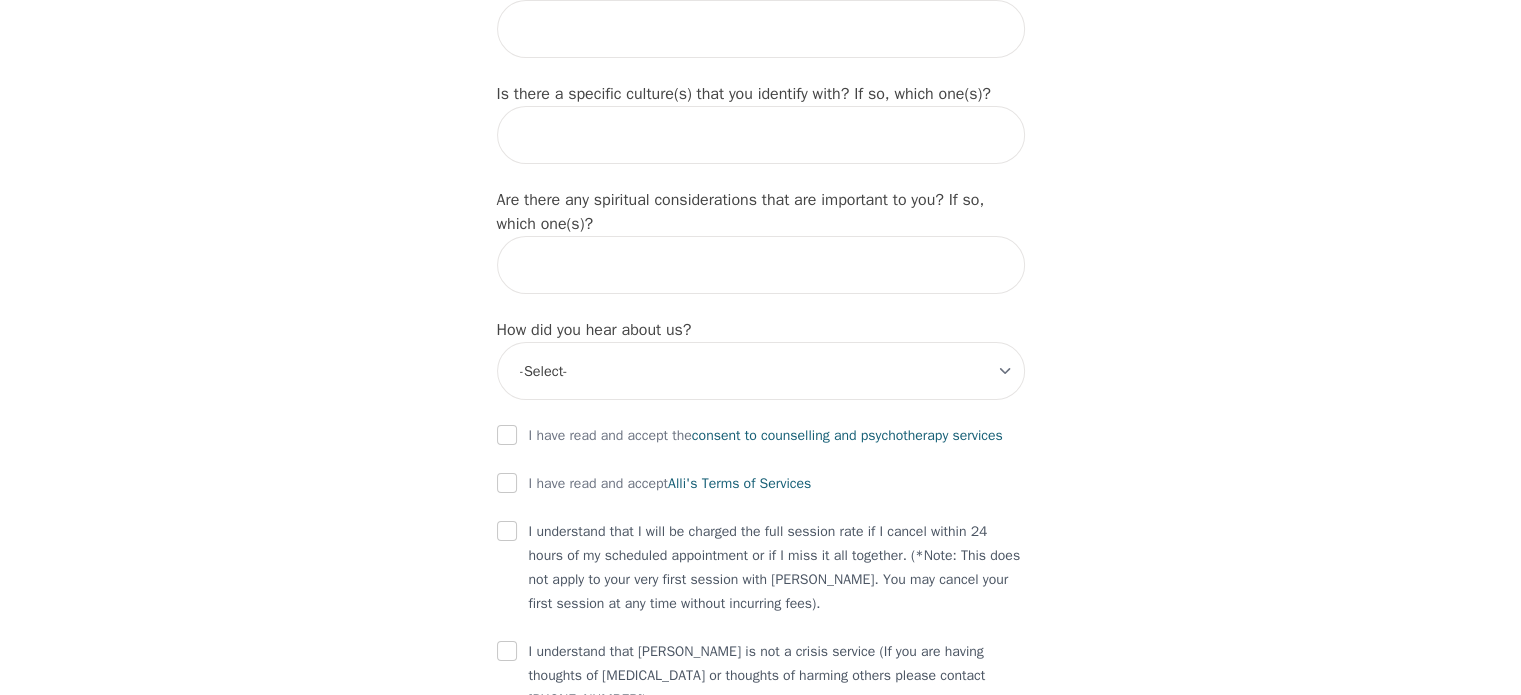 click on "-Select- Single Partnered Married Common Law Widowed Separated Divorced" at bounding box center [761, -183] 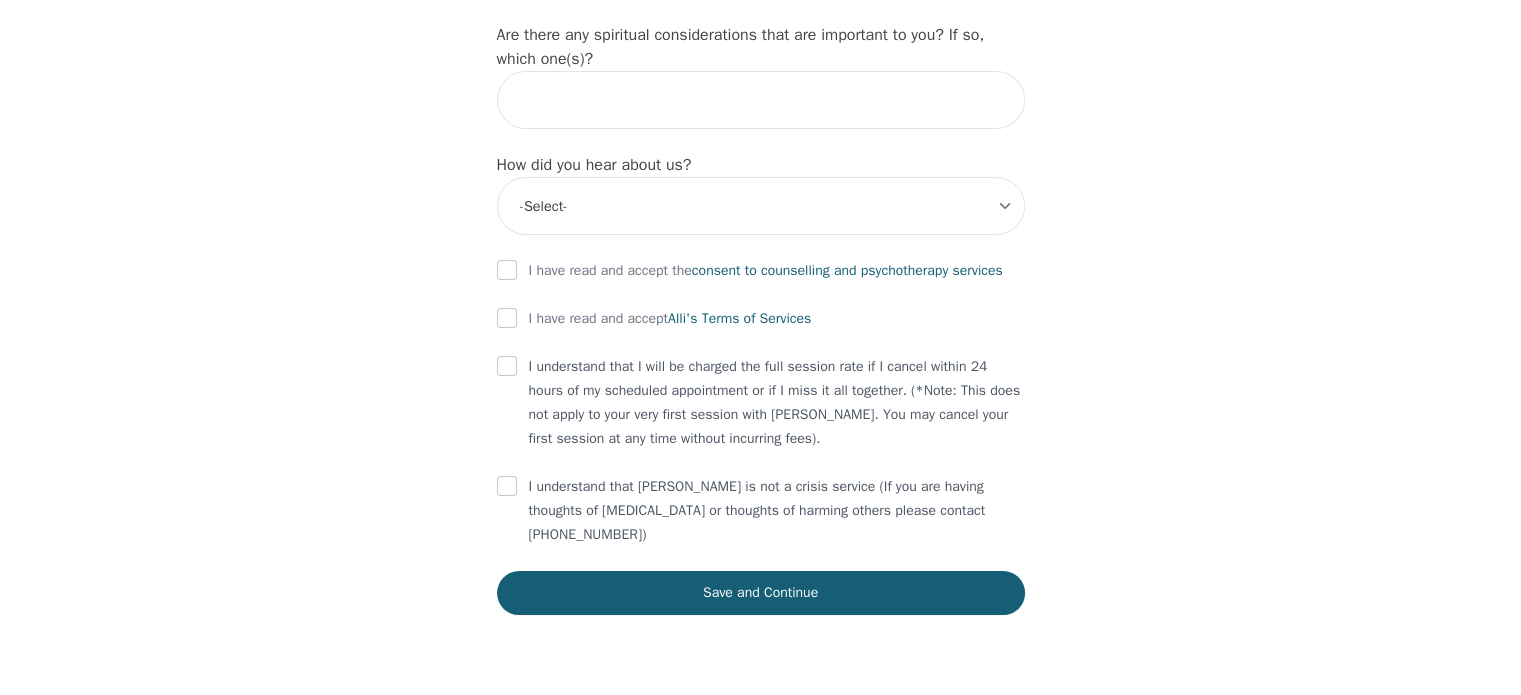 scroll, scrollTop: 2354, scrollLeft: 0, axis: vertical 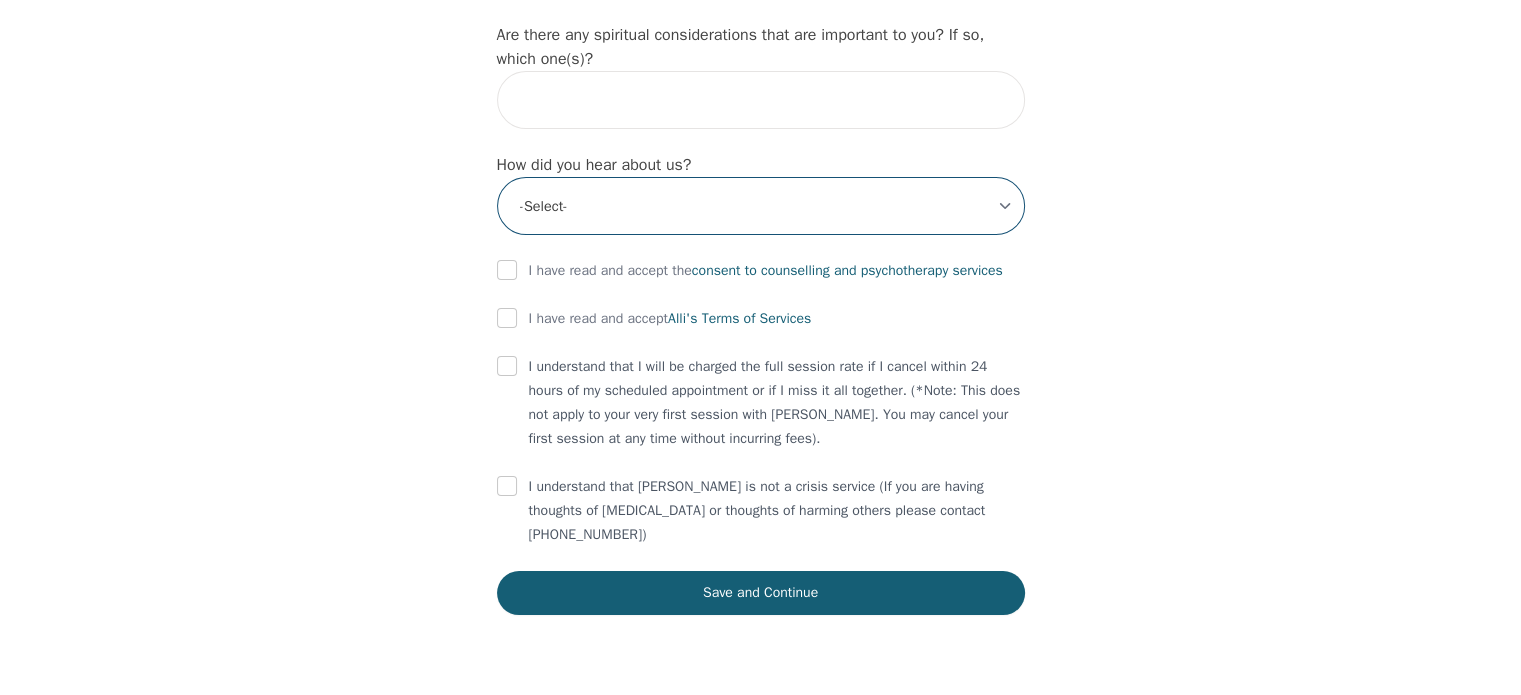 click on "-Select- Physician/Specialist Friend Facebook Instagram Google Search Google Ads Facebook/Instagram Ads Other" at bounding box center (761, 206) 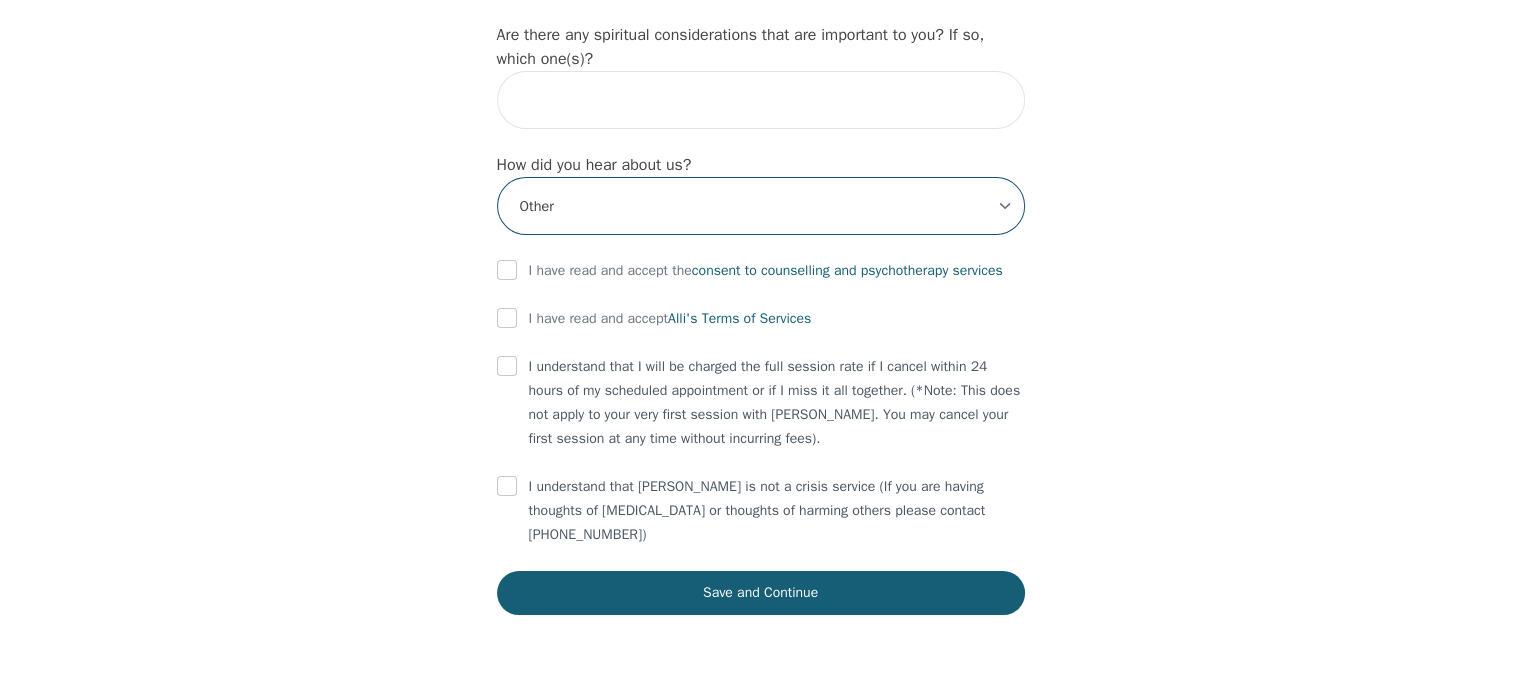 click on "-Select- Physician/Specialist Friend Facebook Instagram Google Search Google Ads Facebook/Instagram Ads Other" at bounding box center [761, 206] 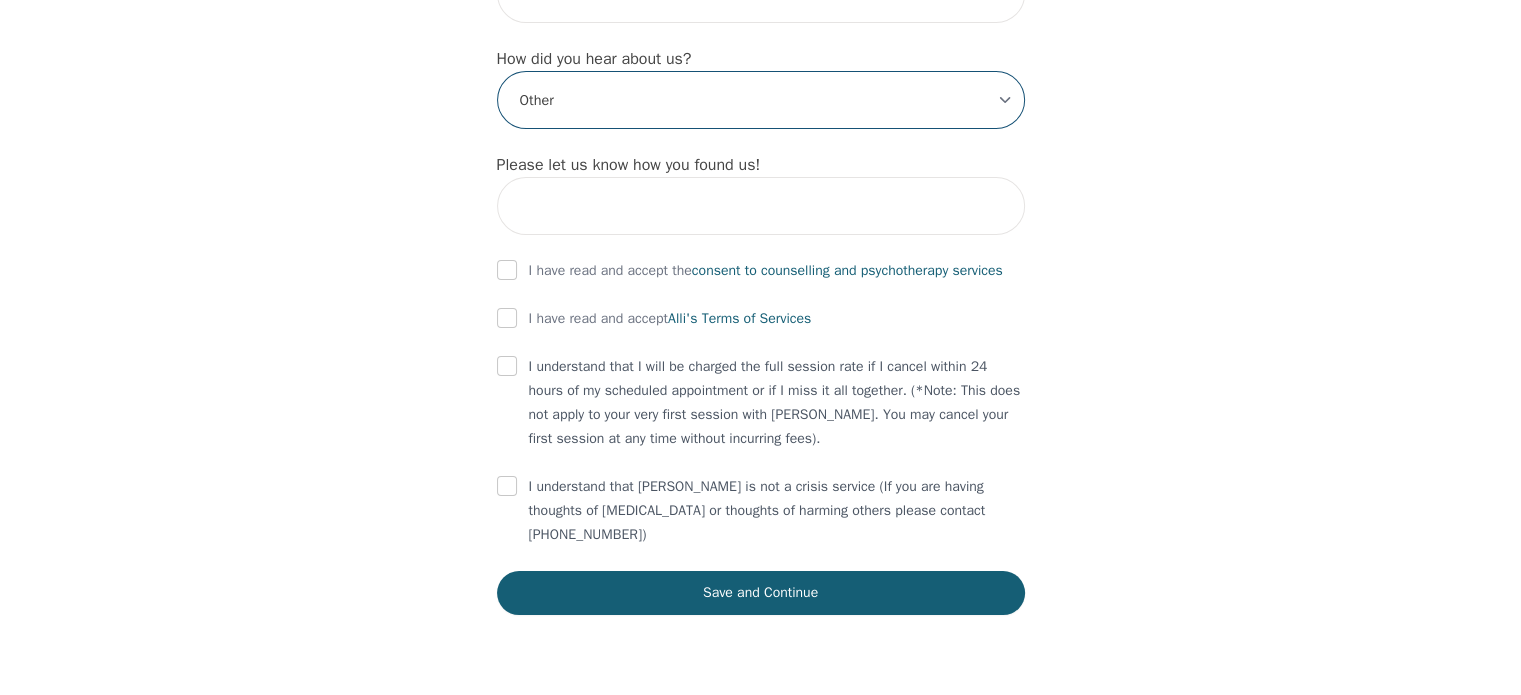 scroll, scrollTop: 2704, scrollLeft: 0, axis: vertical 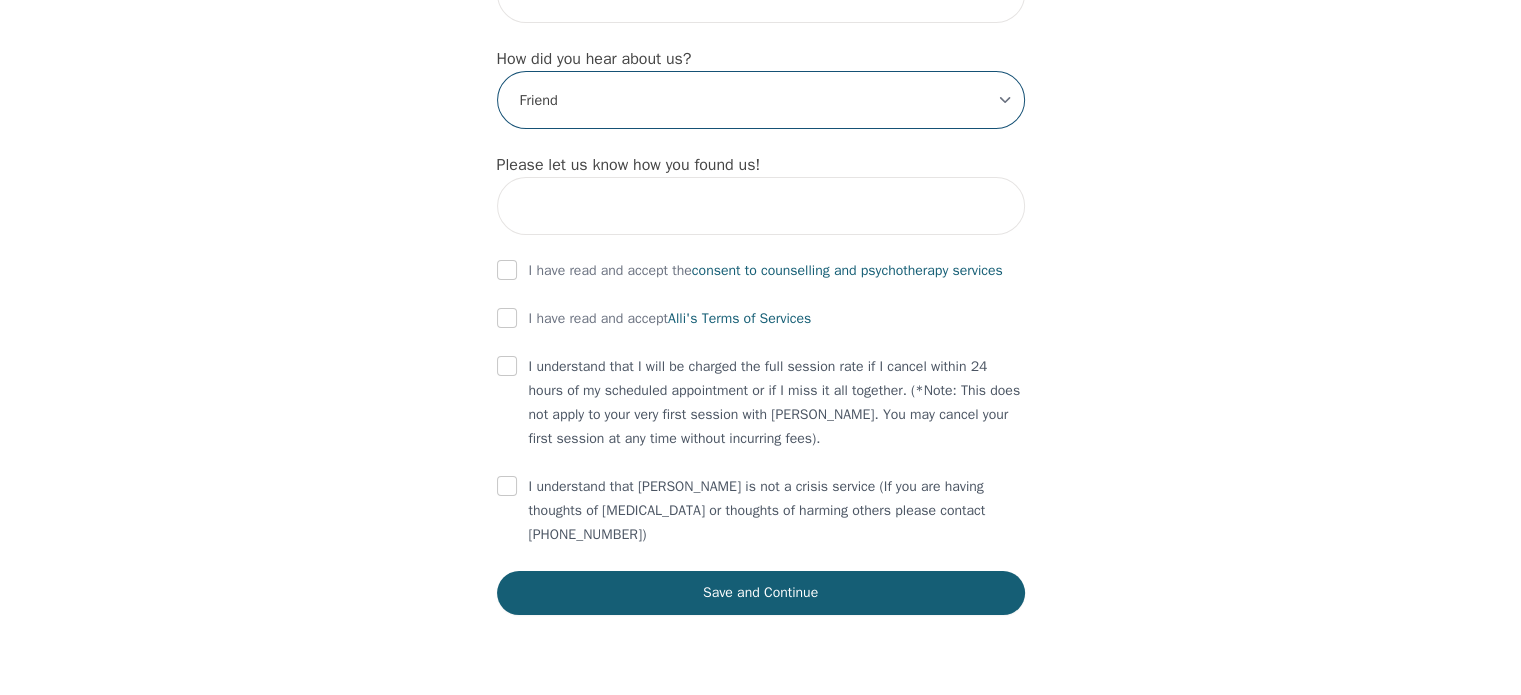 click on "-Select- Physician/Specialist Friend Facebook Instagram Google Search Google Ads Facebook/Instagram Ads Other" at bounding box center [761, 100] 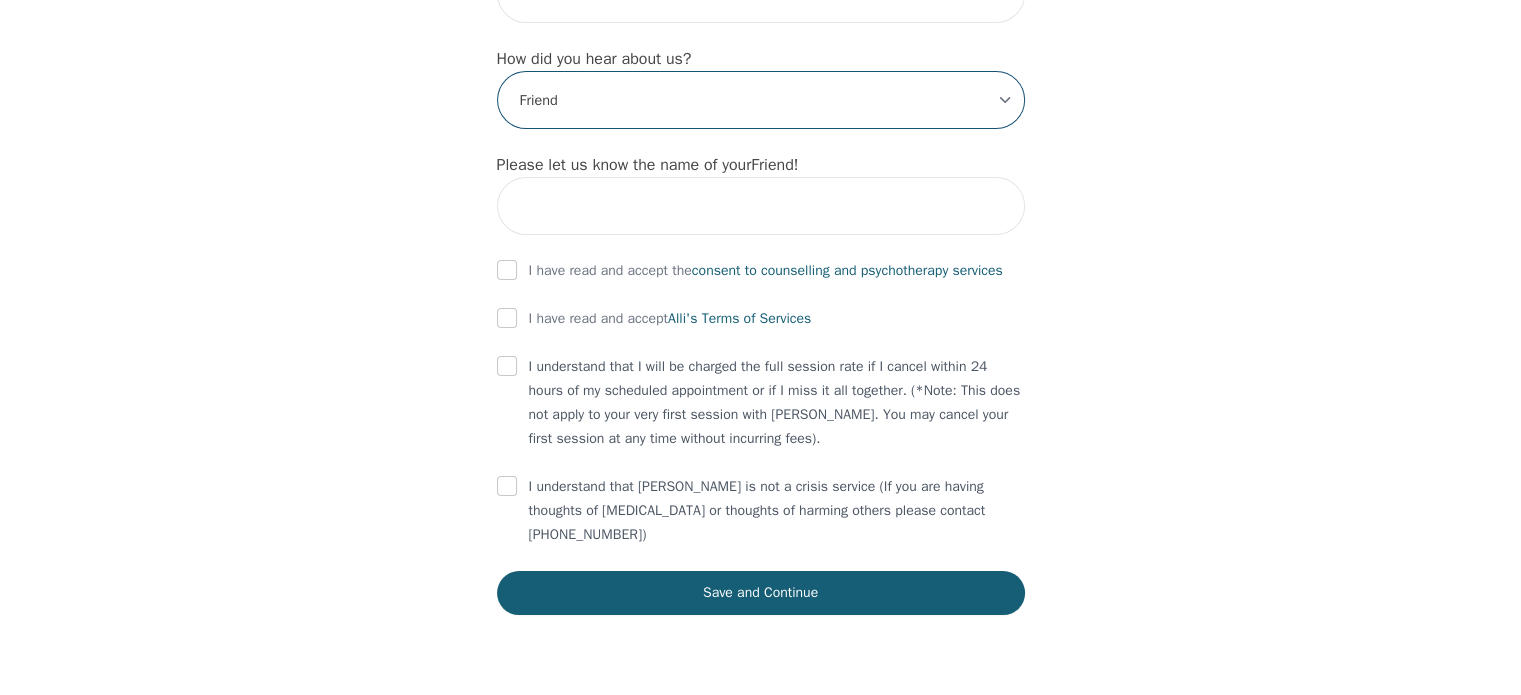 scroll, scrollTop: 2887, scrollLeft: 0, axis: vertical 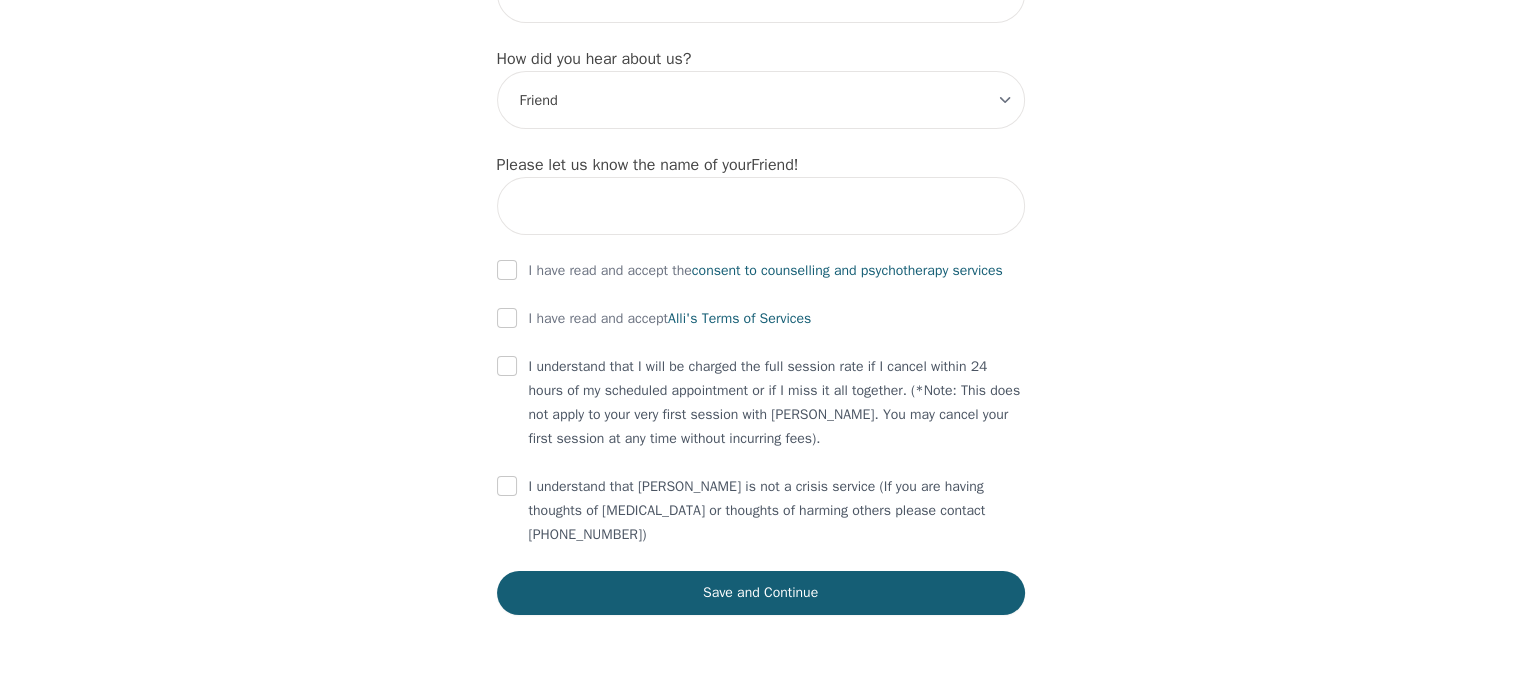click at bounding box center [507, 271] 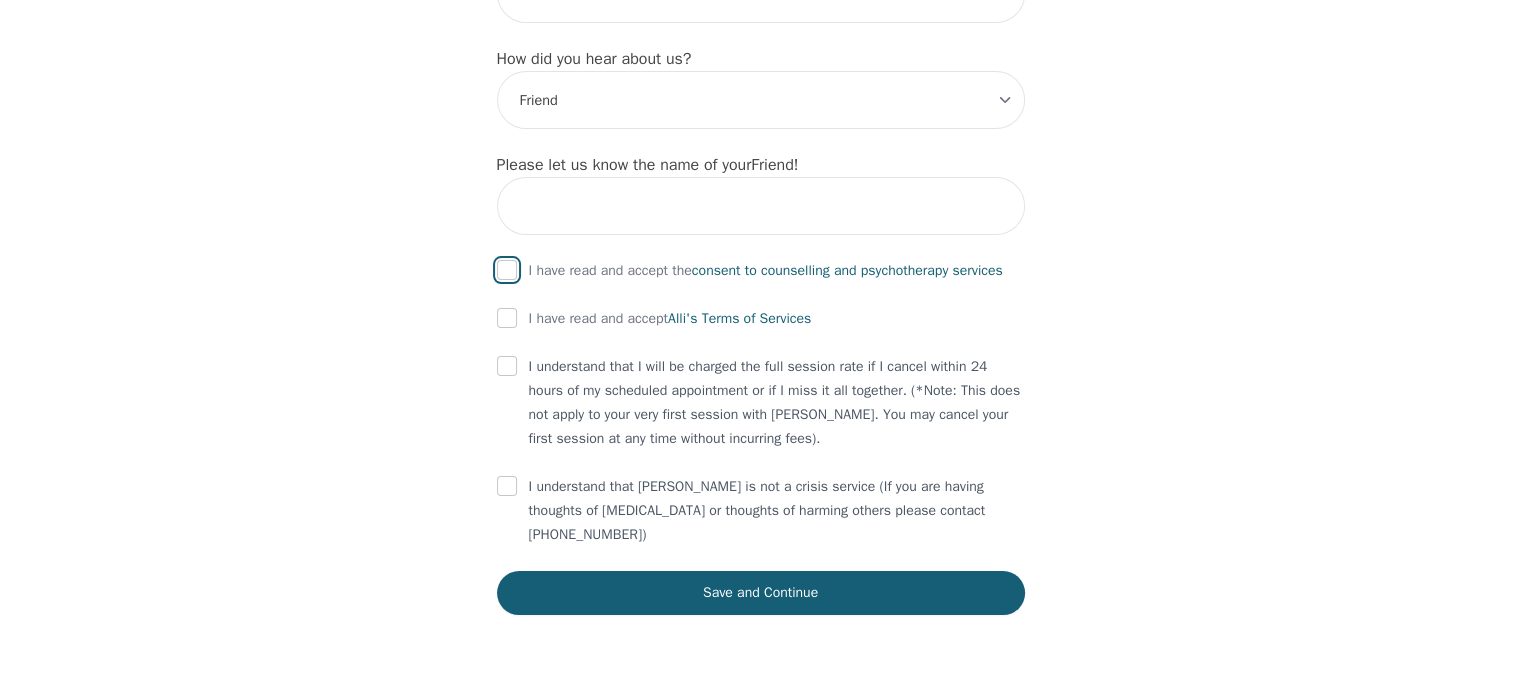 click at bounding box center [507, 270] 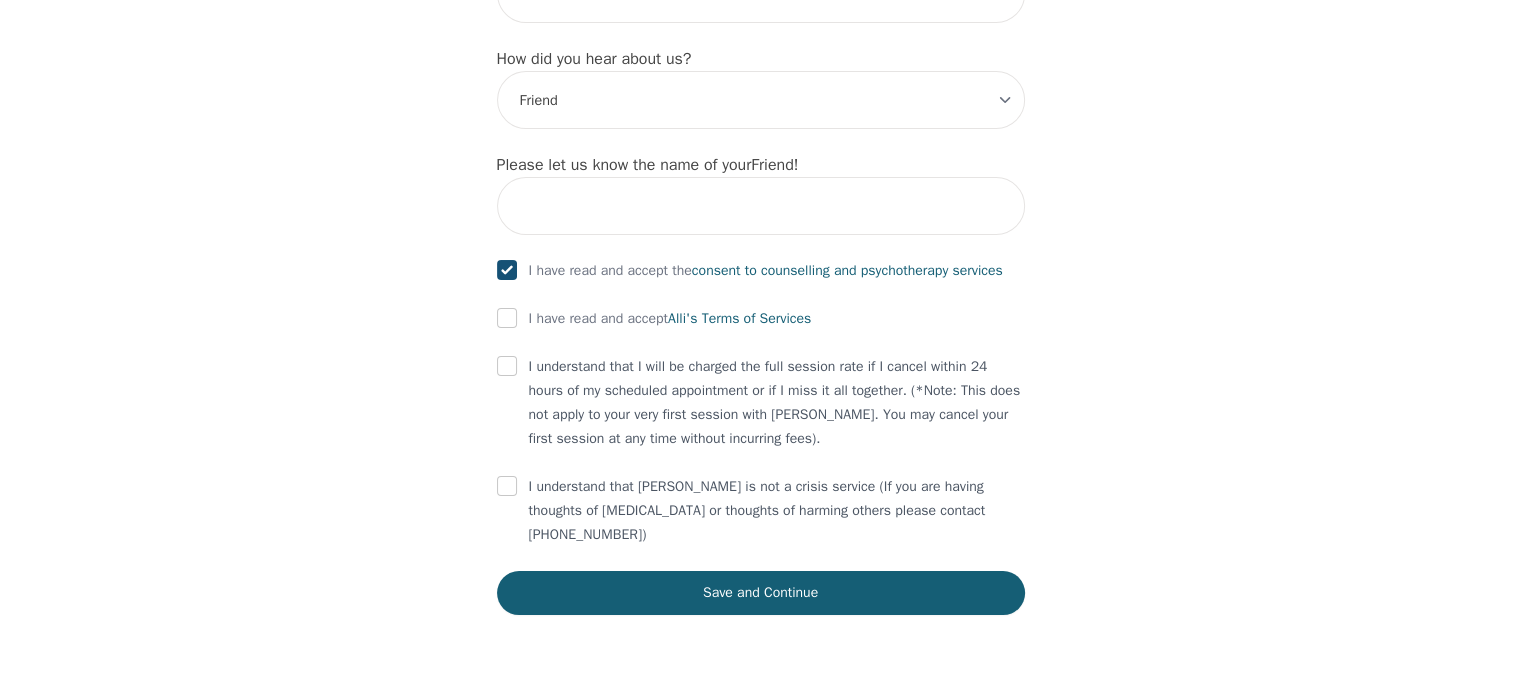 checkbox on "true" 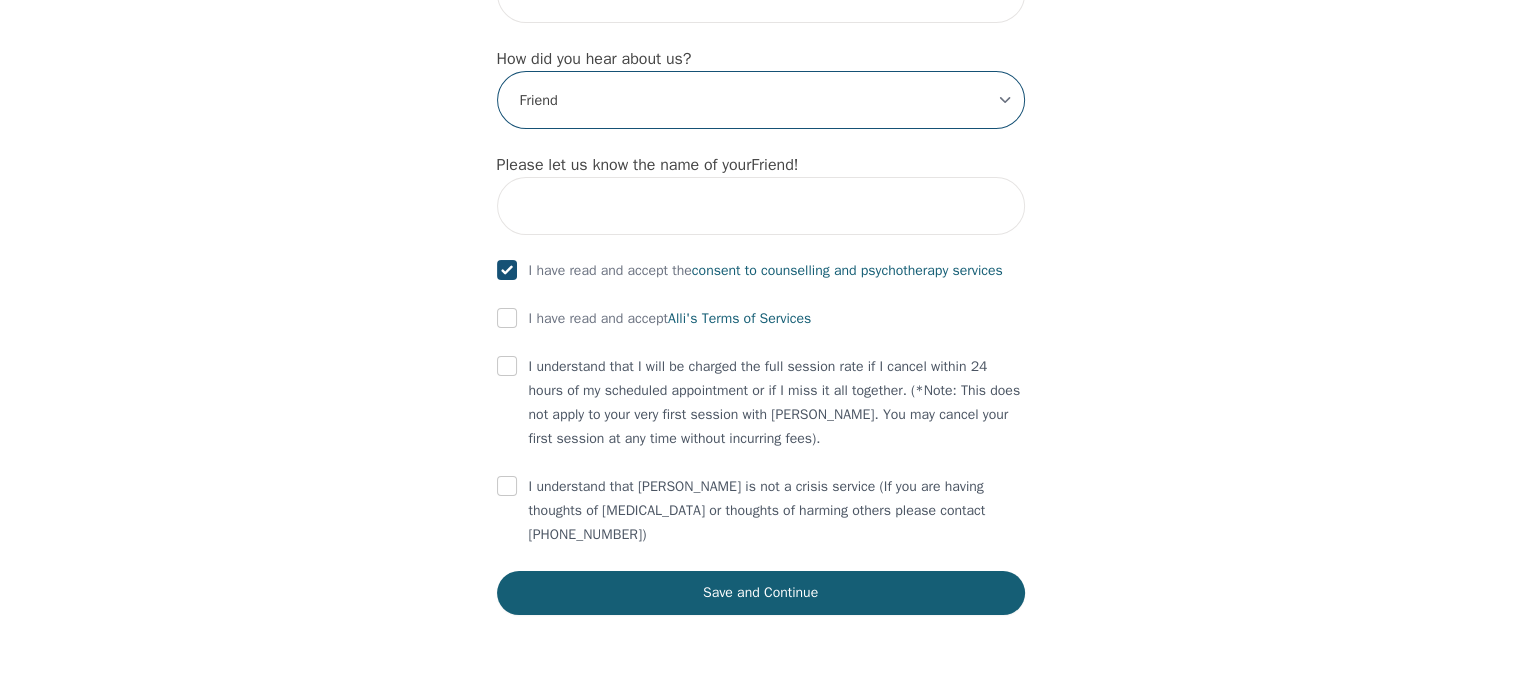 click on "-Select- Physician/Specialist Friend Facebook Instagram Google Search Google Ads Facebook/Instagram Ads Other" at bounding box center (761, 100) 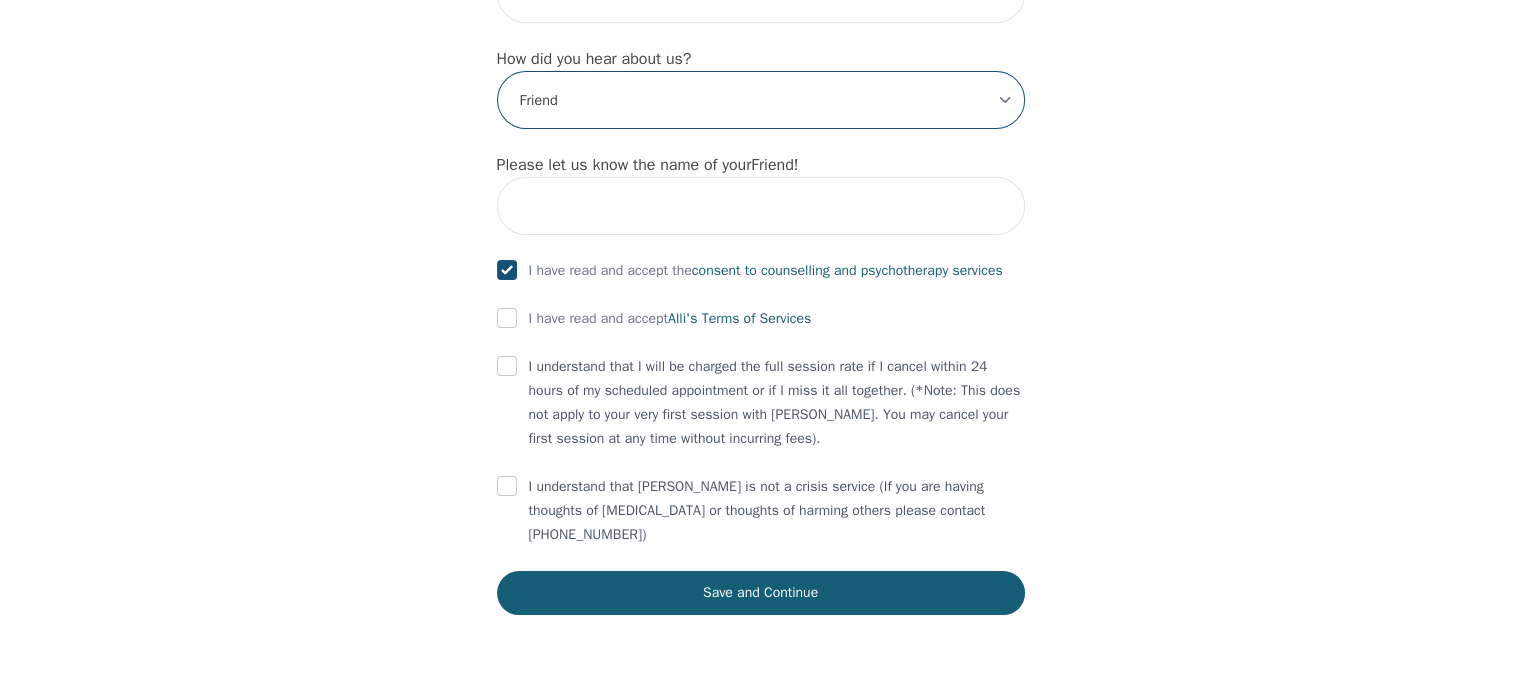 select on "Google Search" 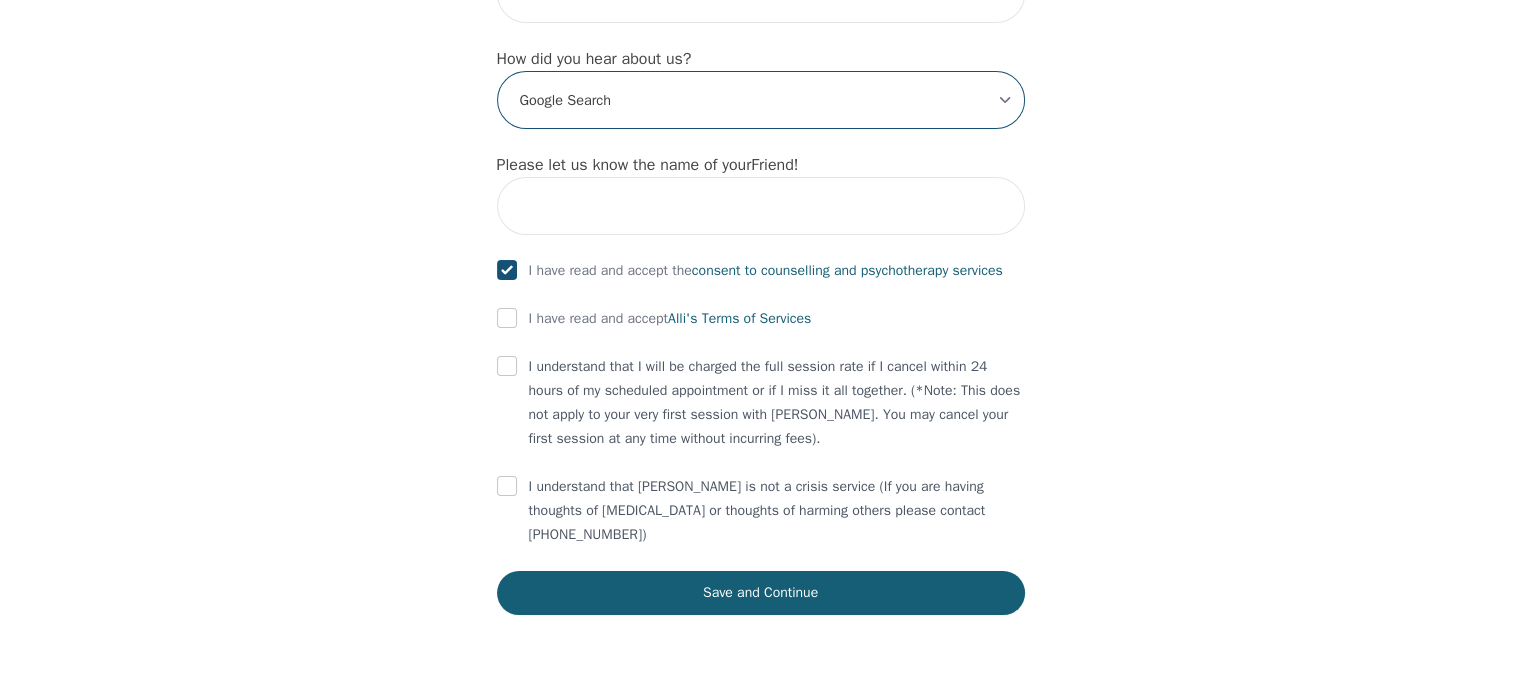 click on "-Select- Physician/Specialist Friend Facebook Instagram Google Search Google Ads Facebook/Instagram Ads Other" at bounding box center (761, 100) 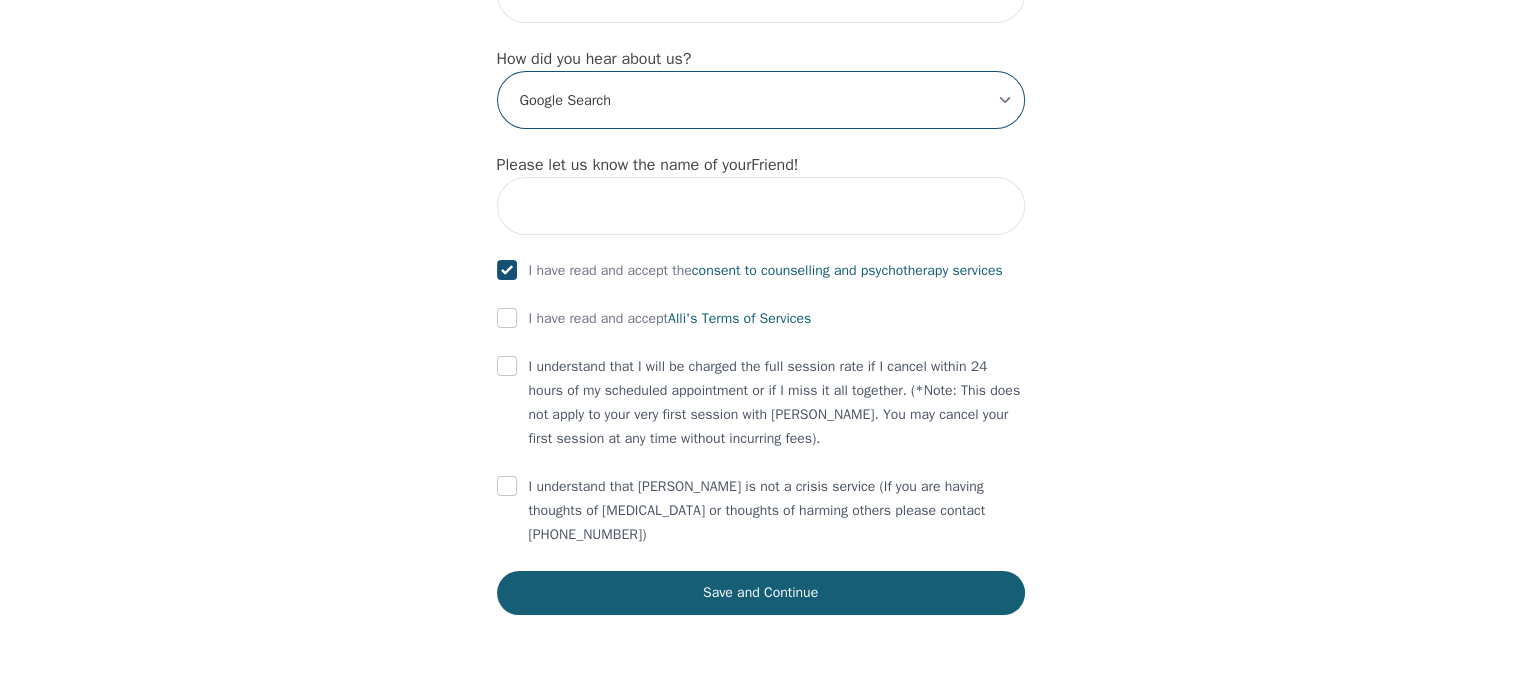 scroll, scrollTop: 2868, scrollLeft: 0, axis: vertical 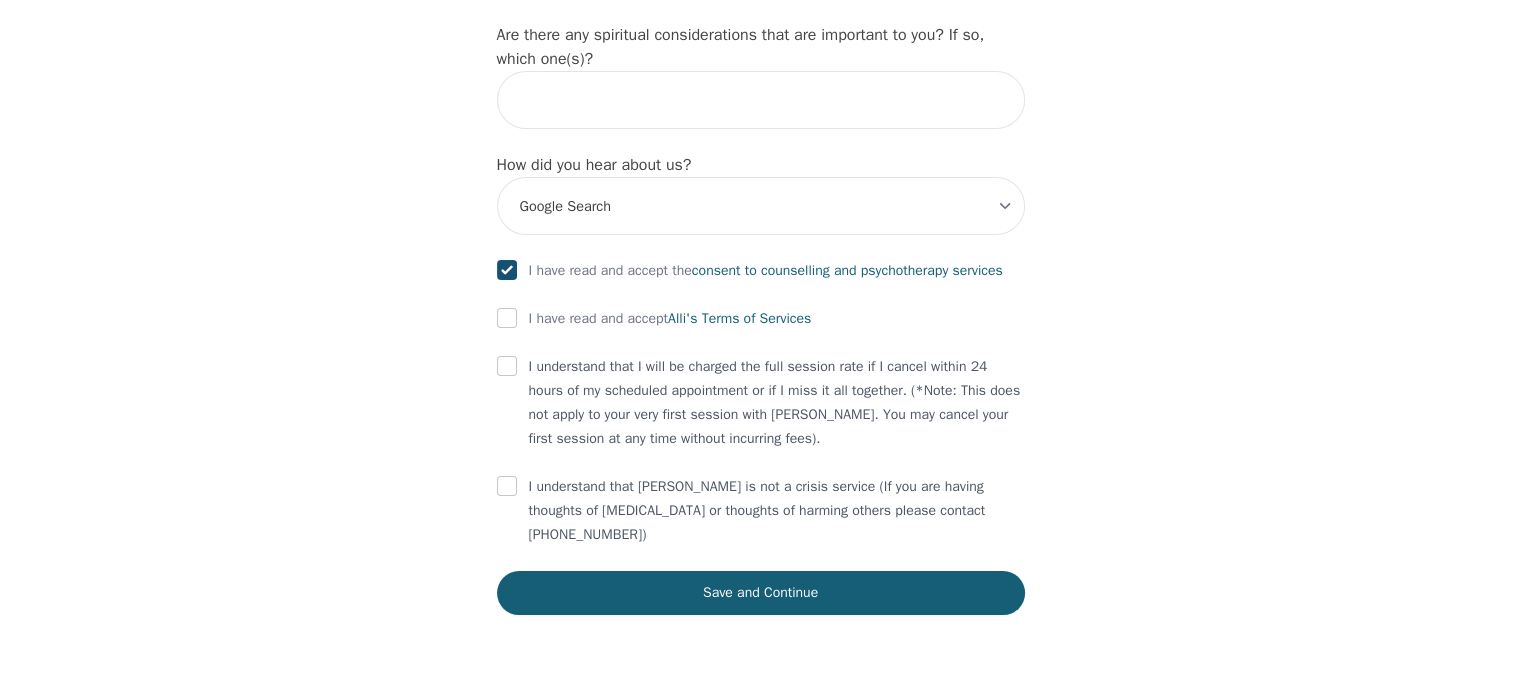 click on "I have read and accept  [PERSON_NAME]'s Terms of Services" at bounding box center [761, 319] 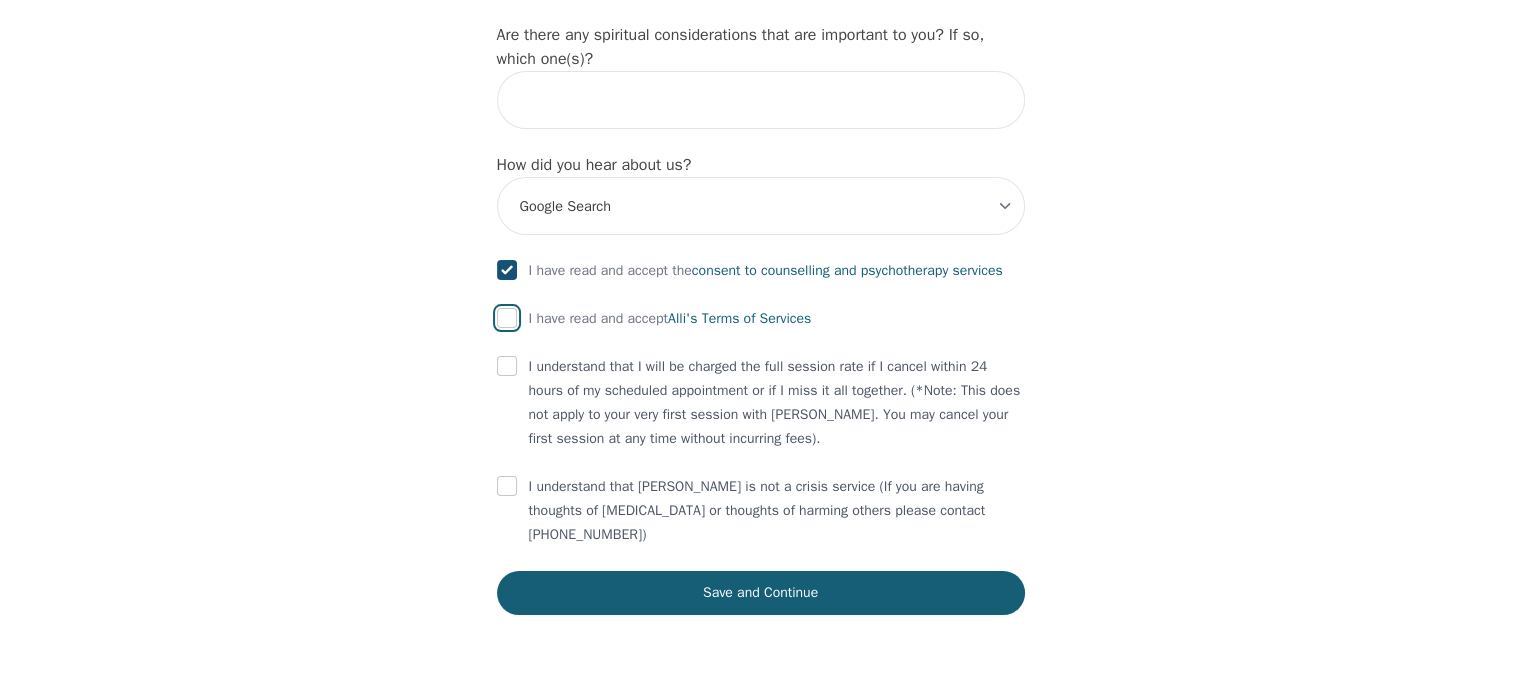 click at bounding box center (507, 318) 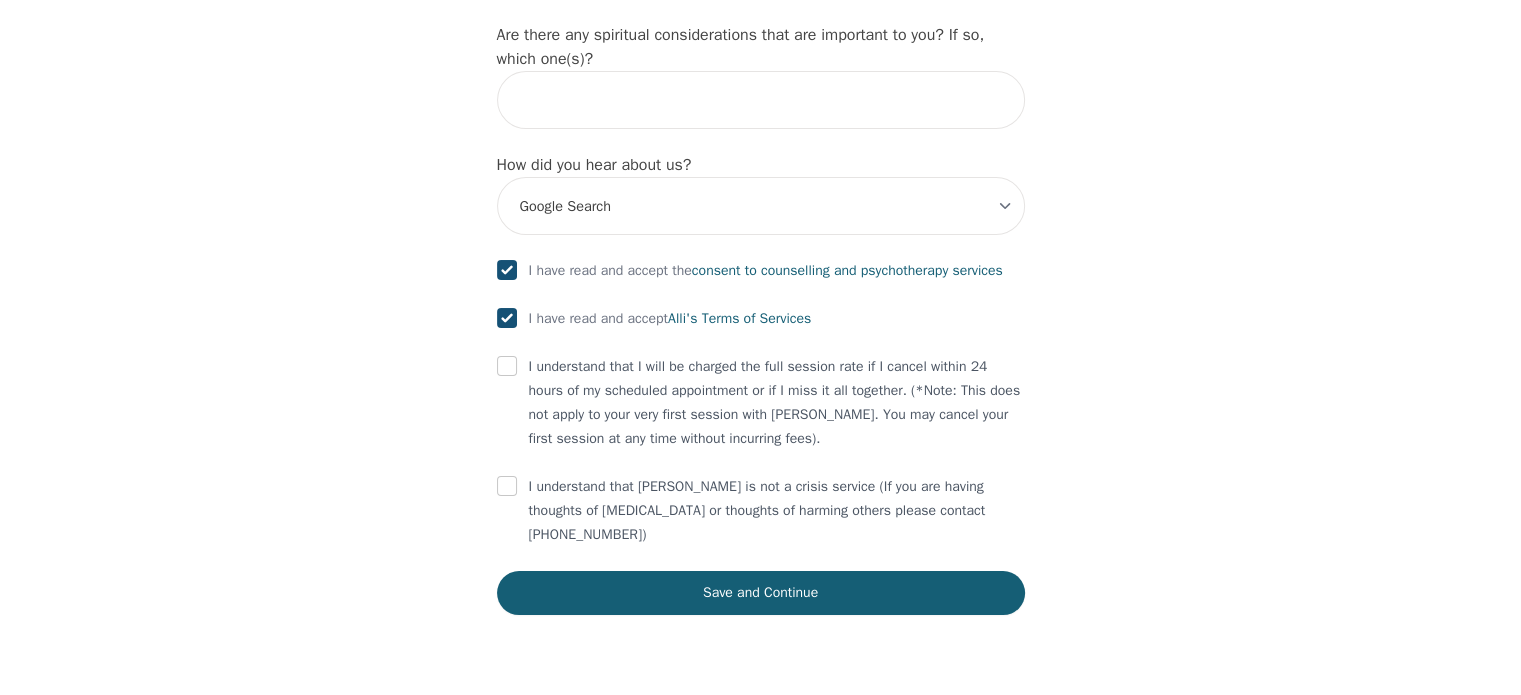 checkbox on "true" 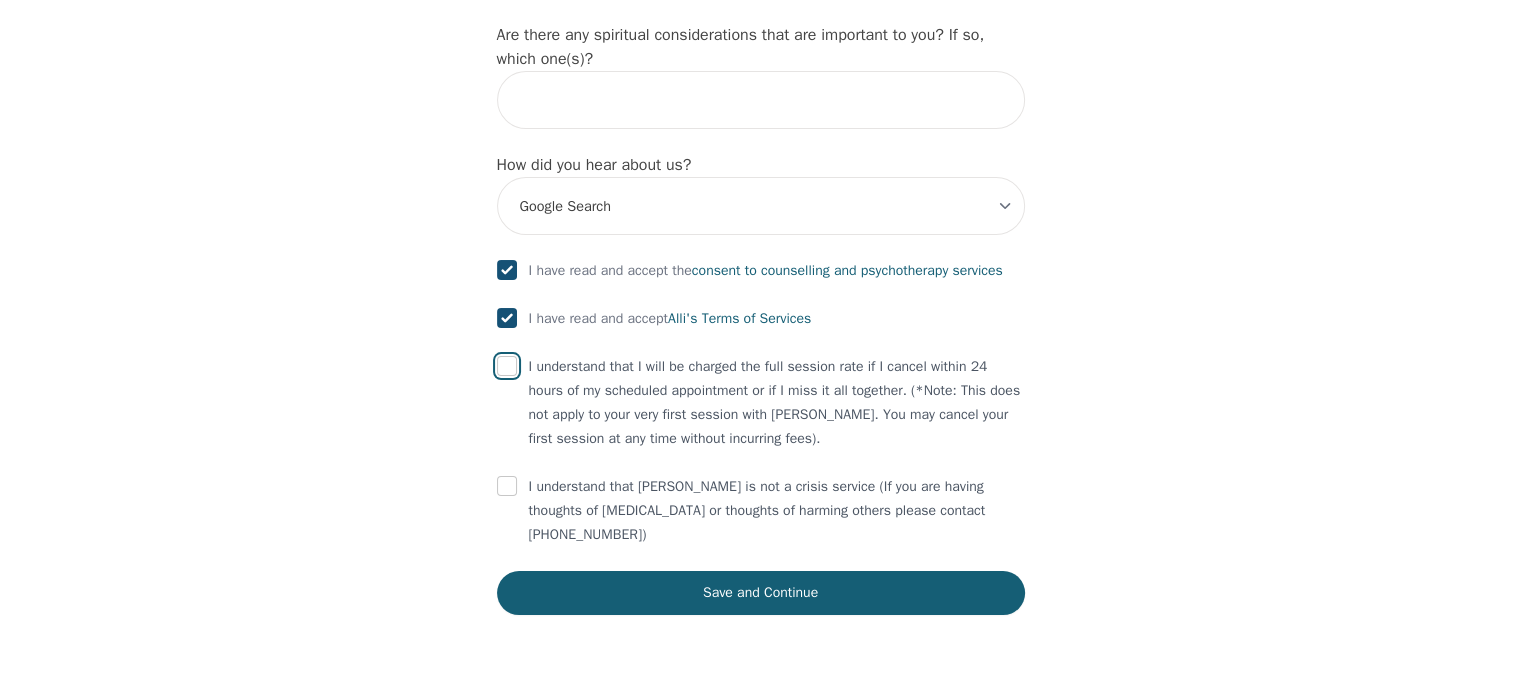 click at bounding box center [507, 366] 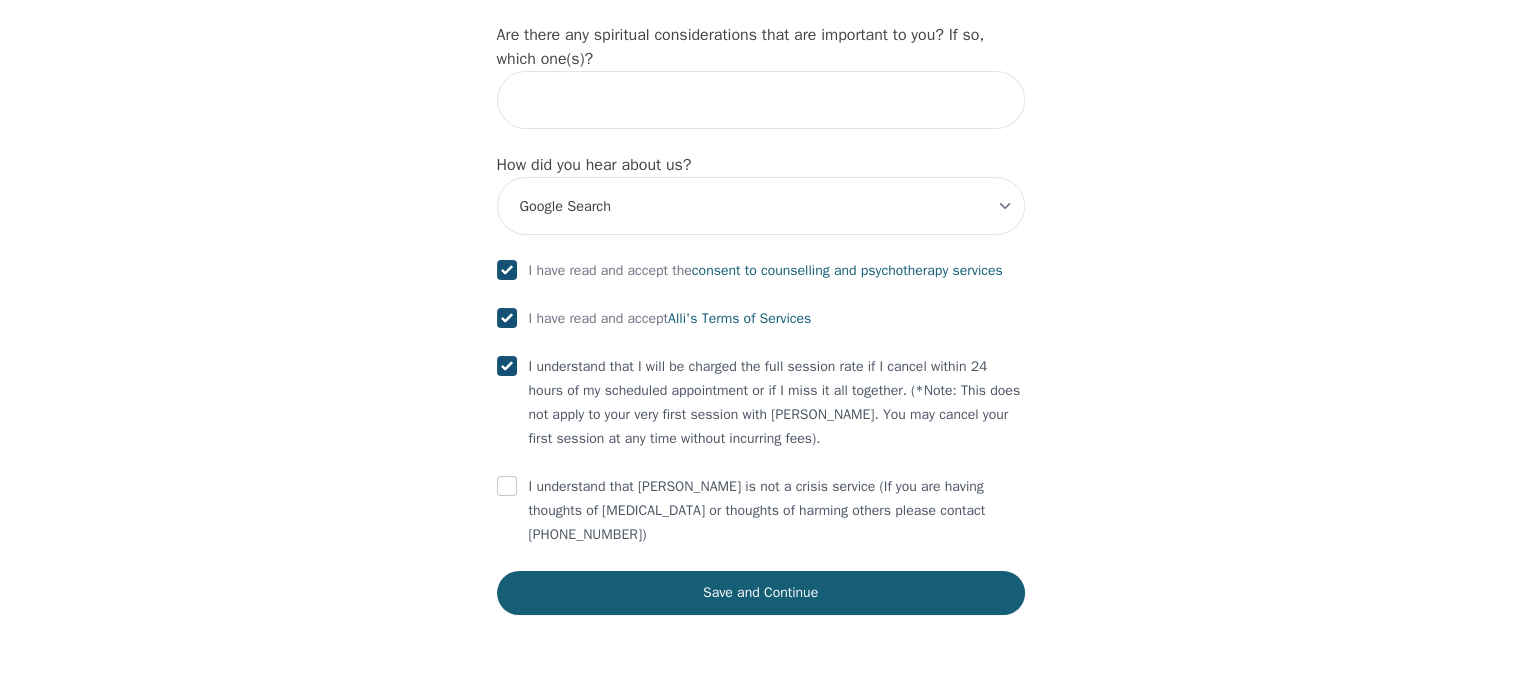 checkbox on "true" 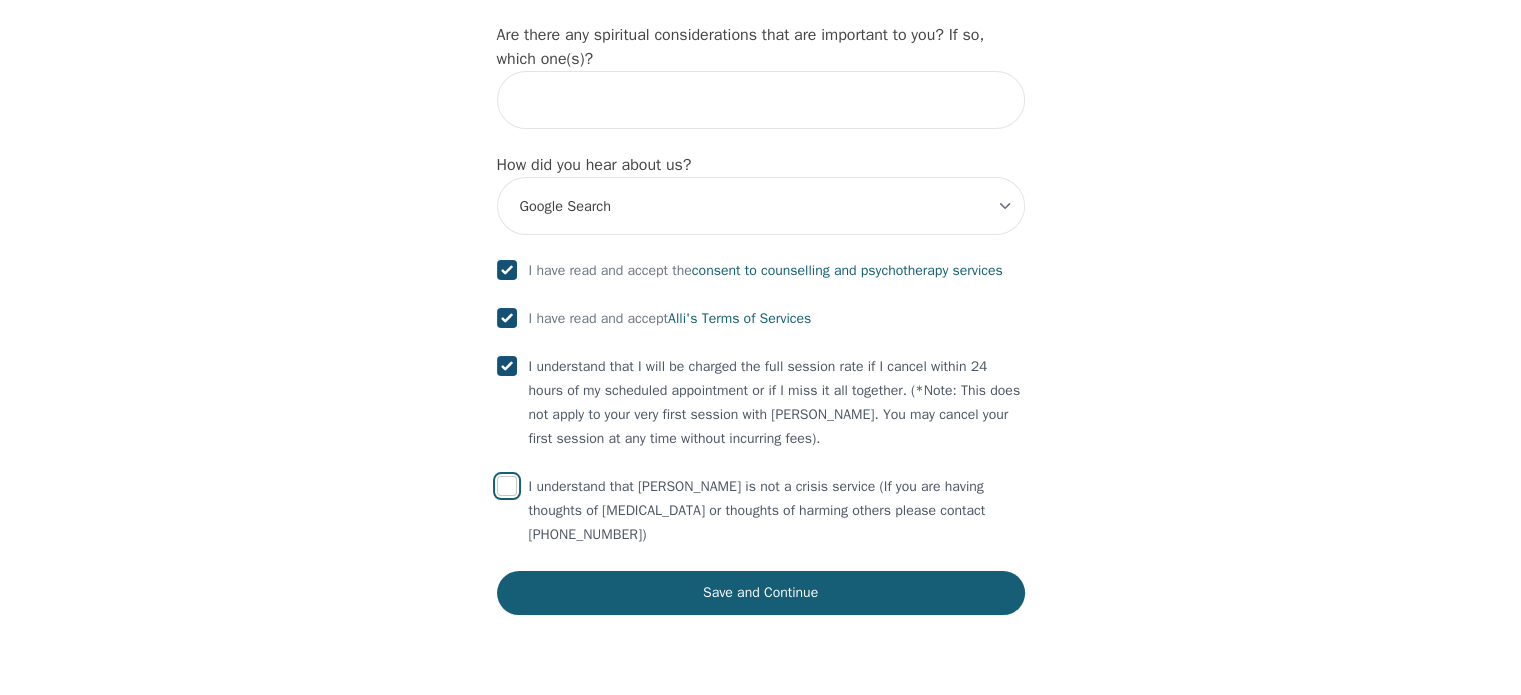 click at bounding box center (507, 486) 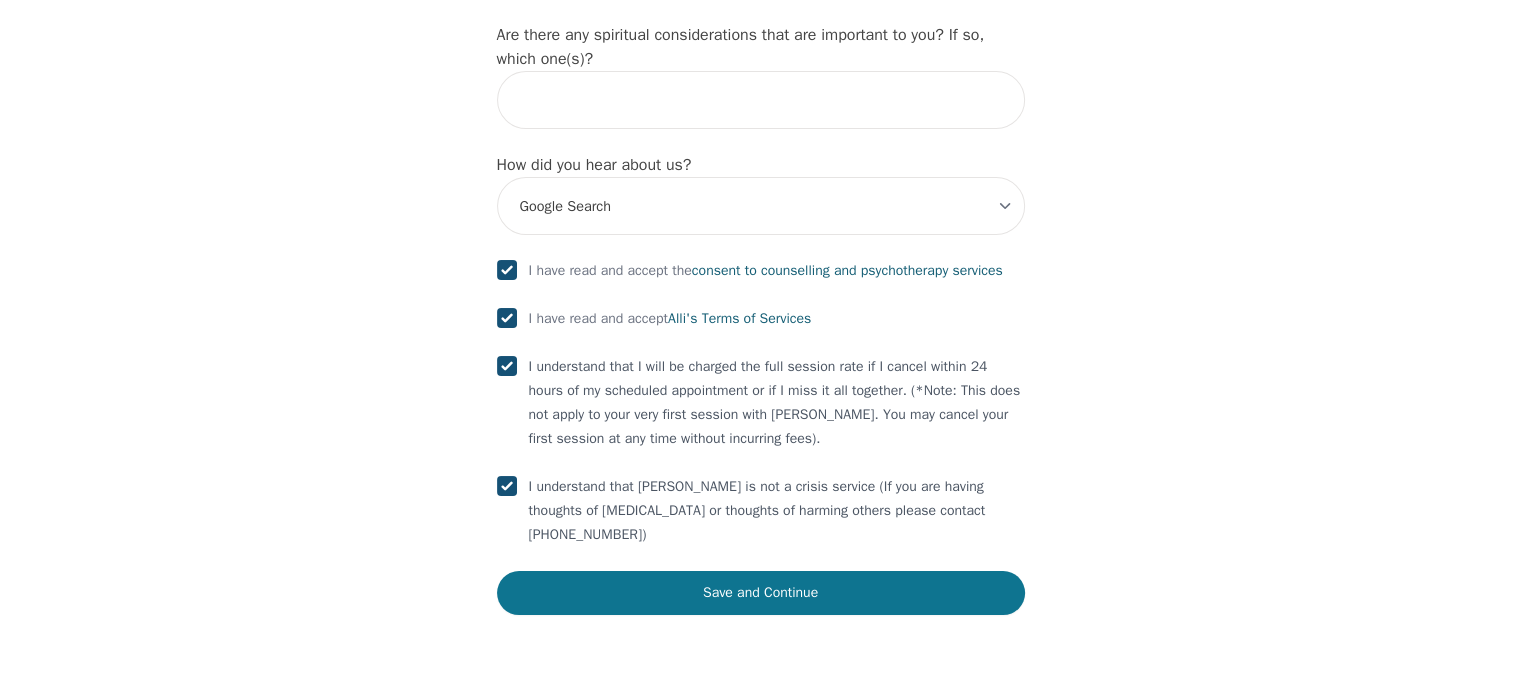 click on "Save and Continue" at bounding box center (761, 593) 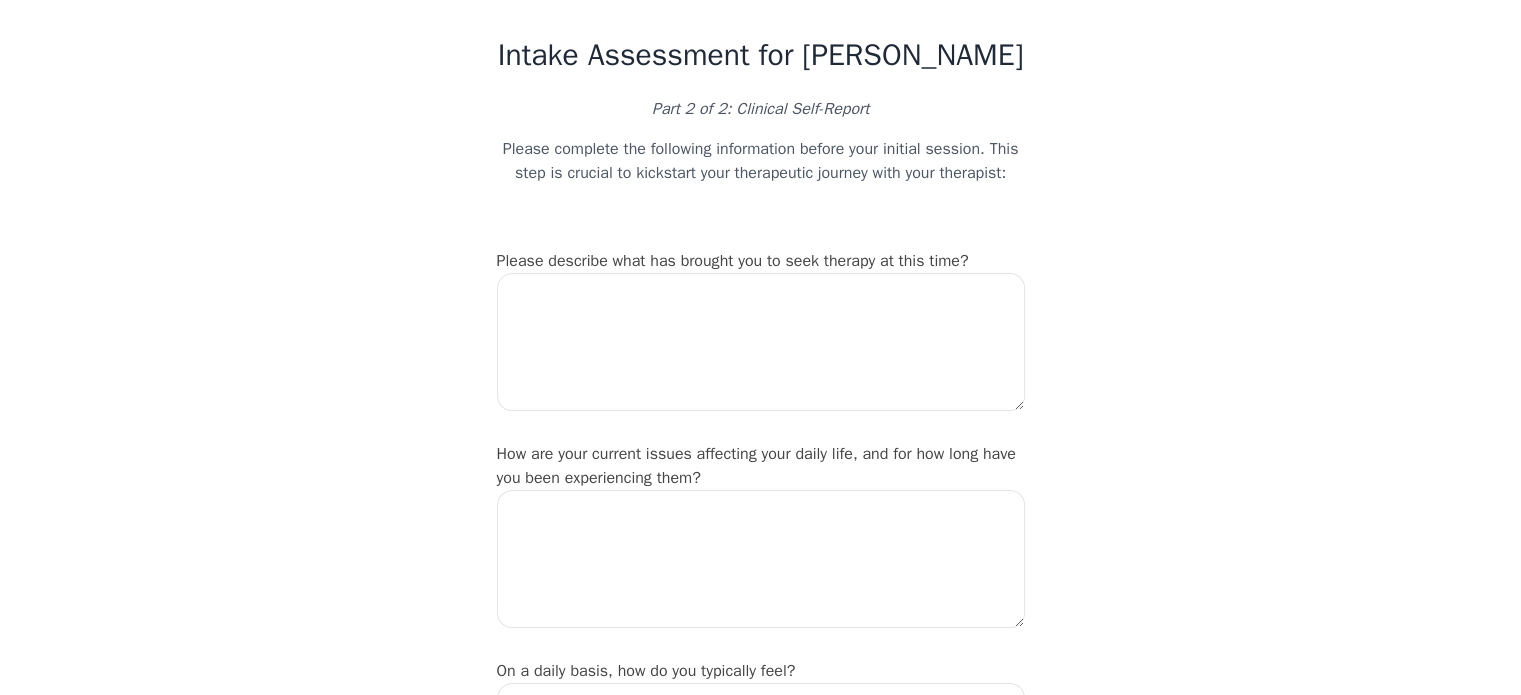 scroll, scrollTop: 44, scrollLeft: 0, axis: vertical 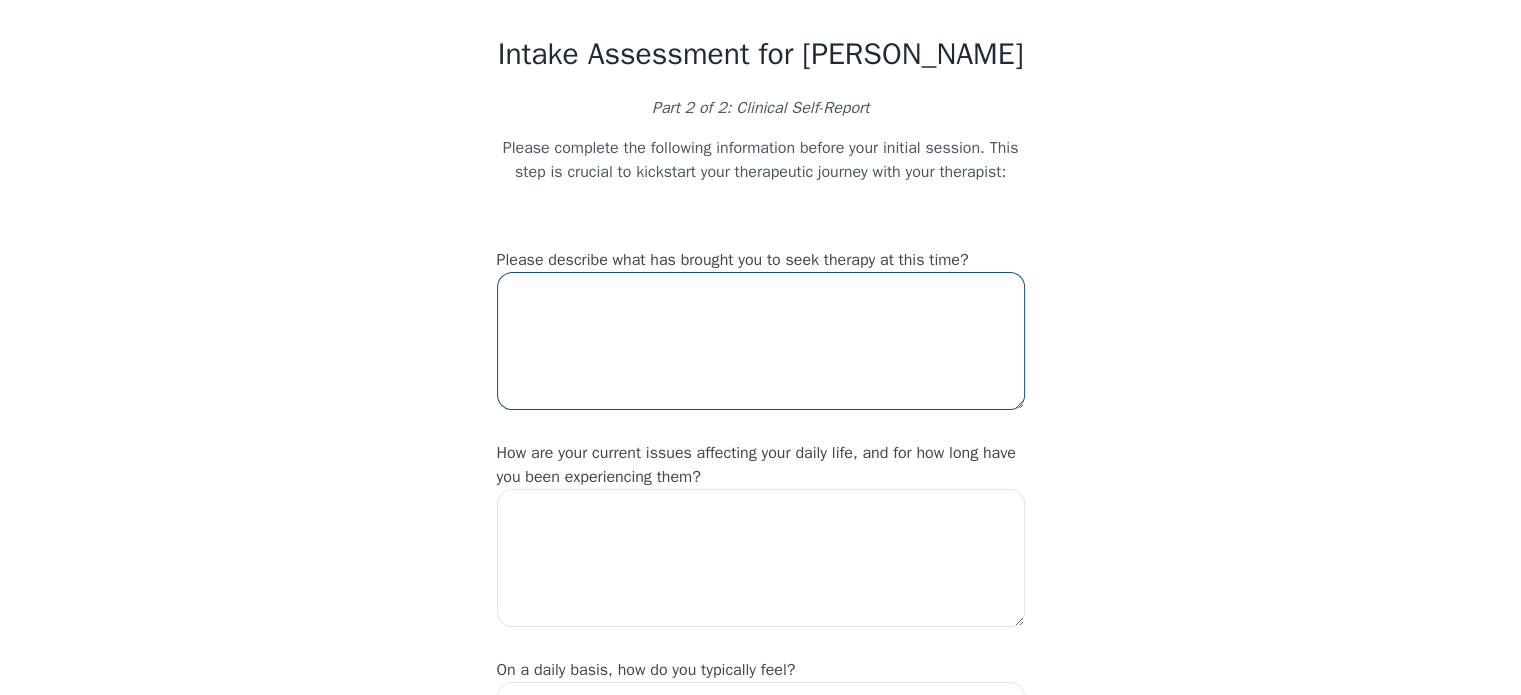 click at bounding box center [761, 341] 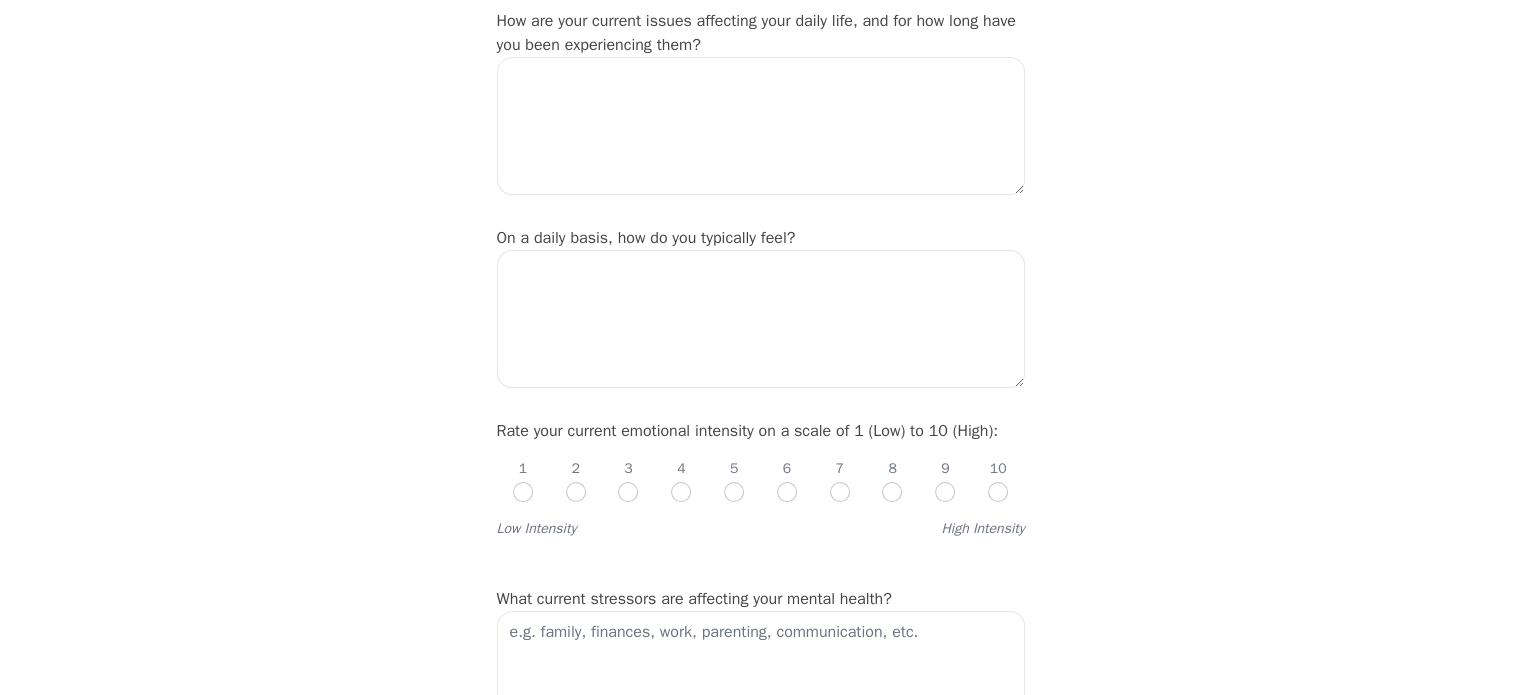 scroll, scrollTop: 364, scrollLeft: 0, axis: vertical 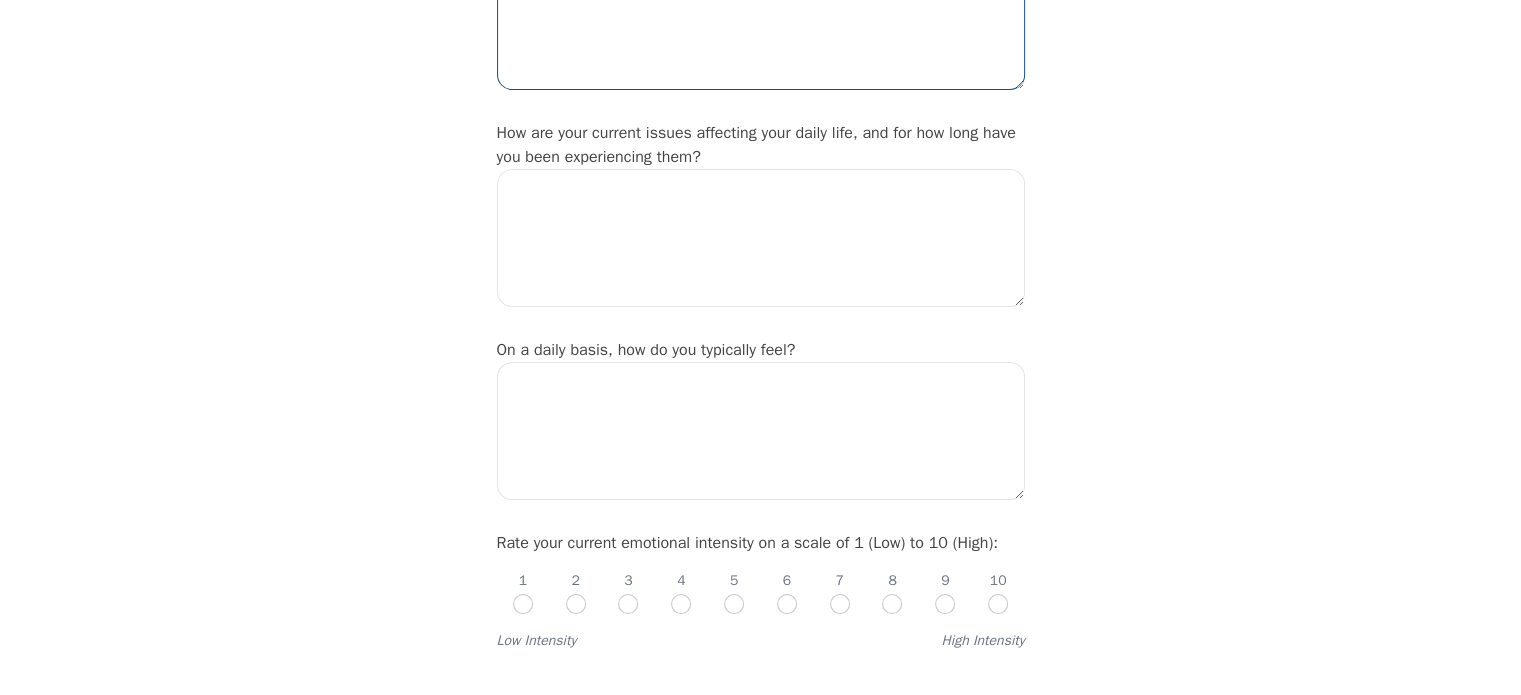 type on "anxiety, challenging relationship with my mom and my partner" 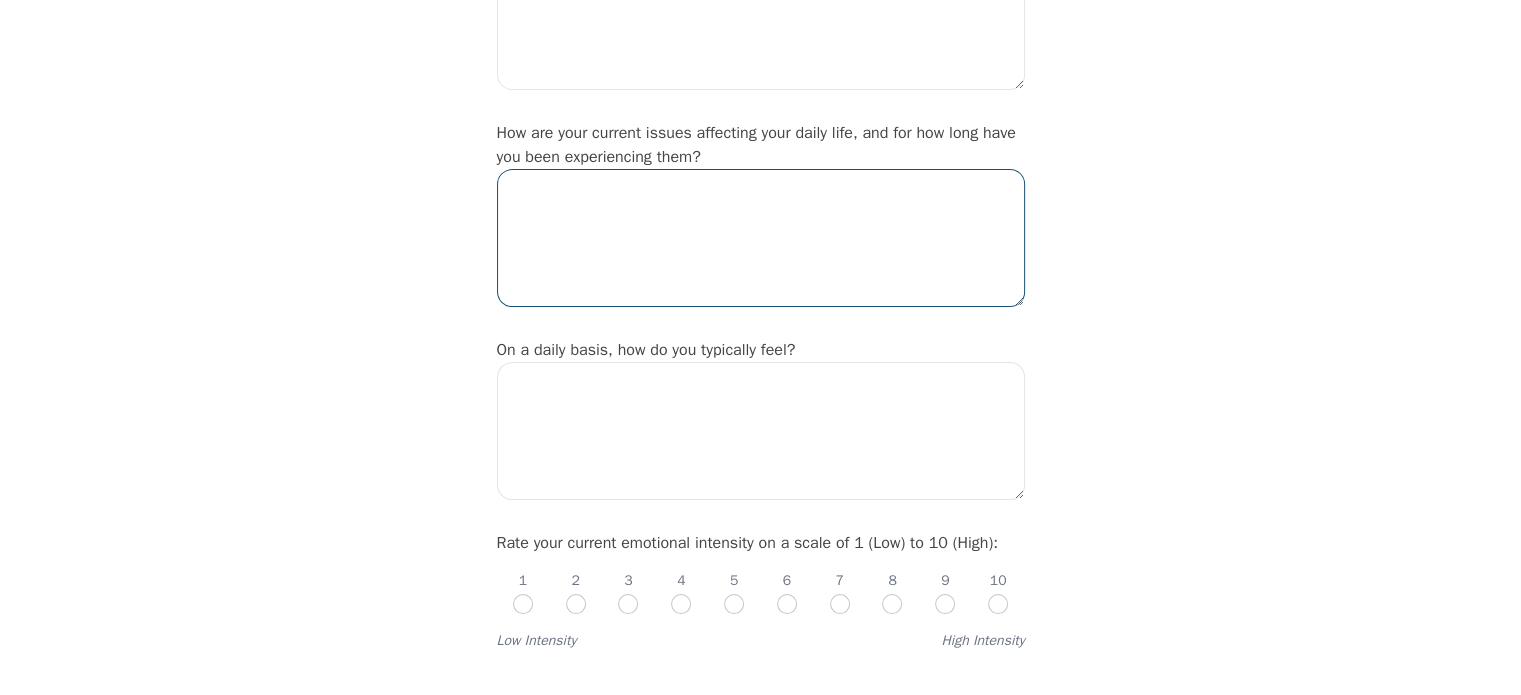 click at bounding box center [761, 238] 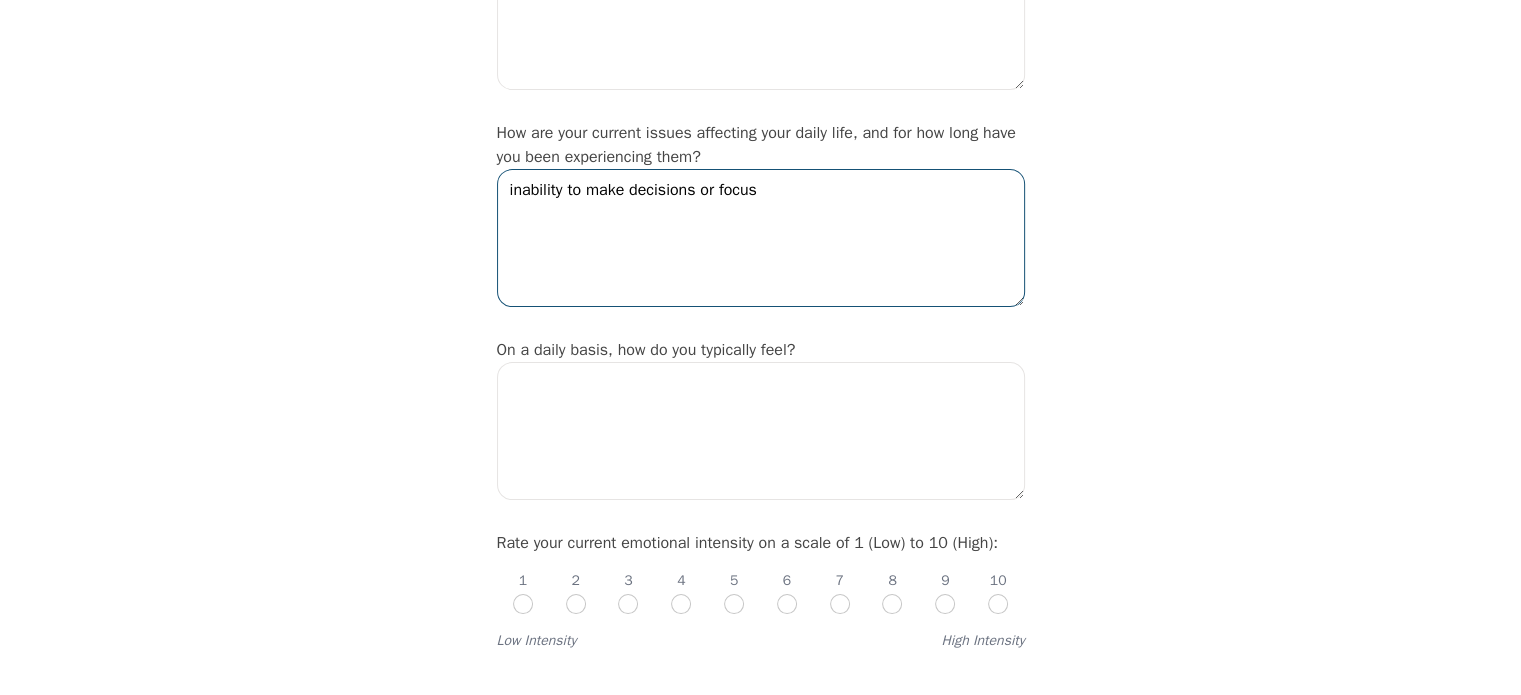 scroll, scrollTop: 596, scrollLeft: 0, axis: vertical 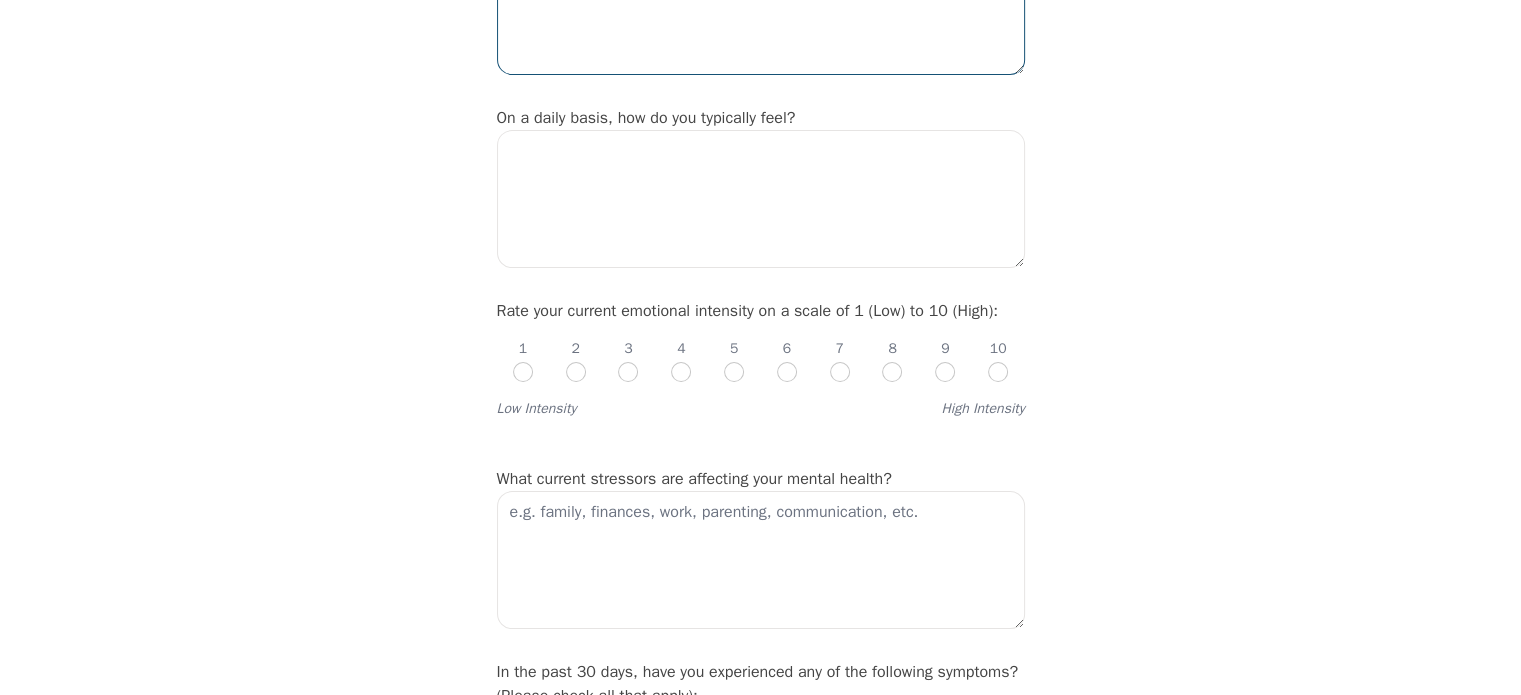 type on "inability to make decisions or focus" 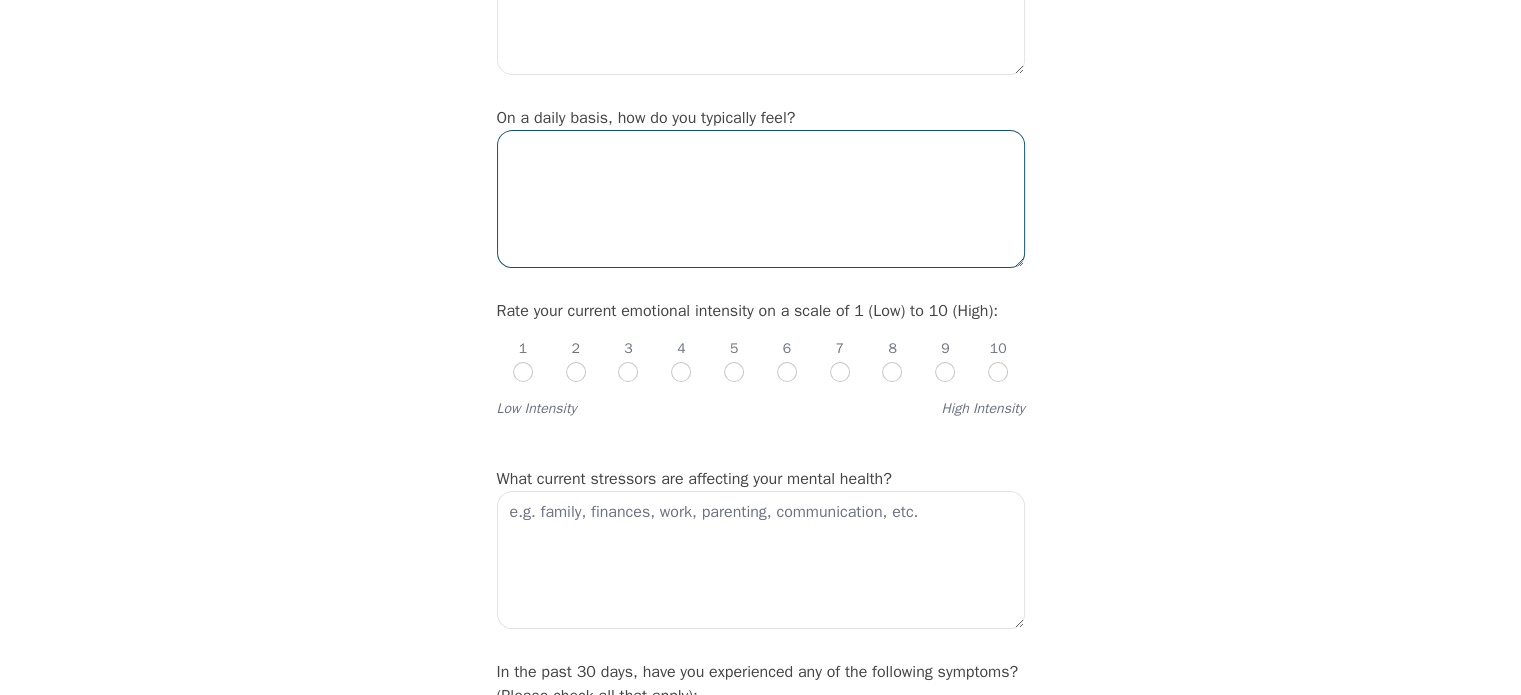 click at bounding box center (761, 199) 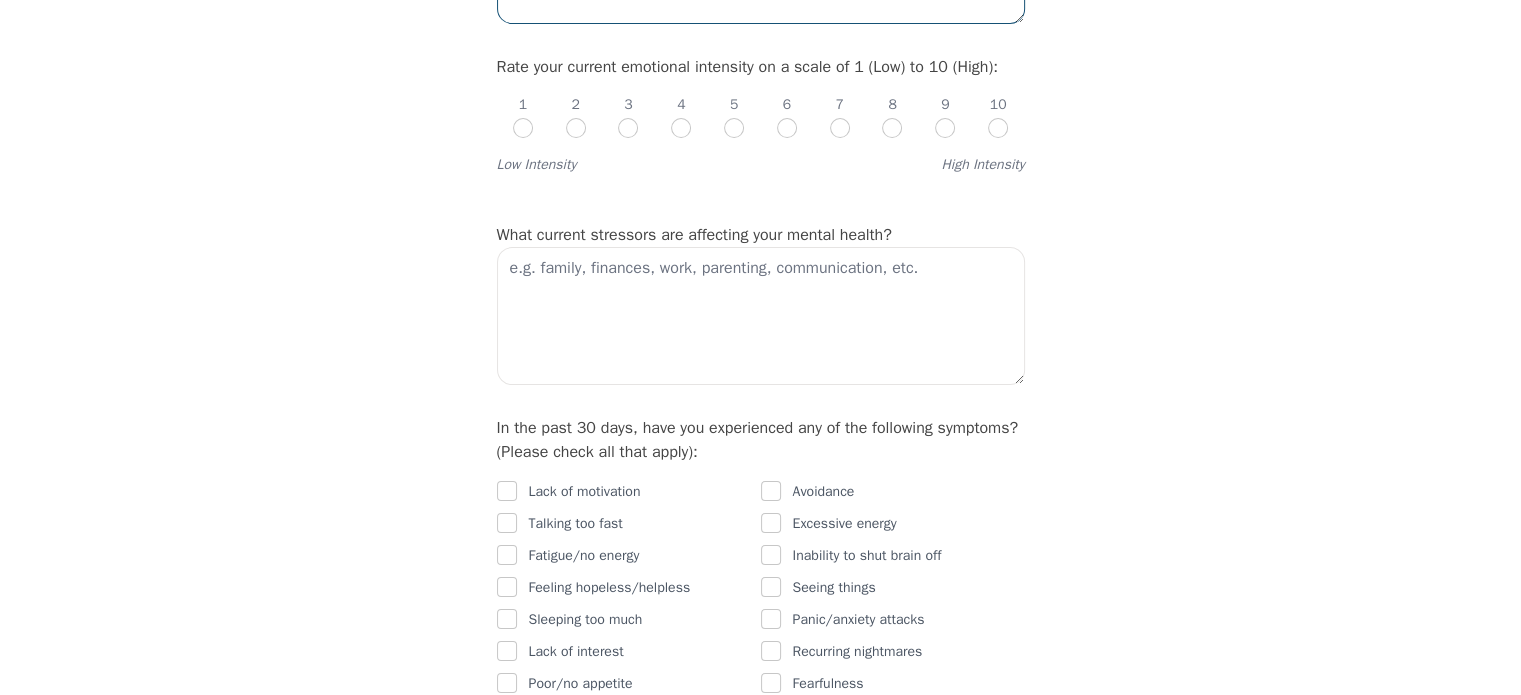 scroll, scrollTop: 848, scrollLeft: 0, axis: vertical 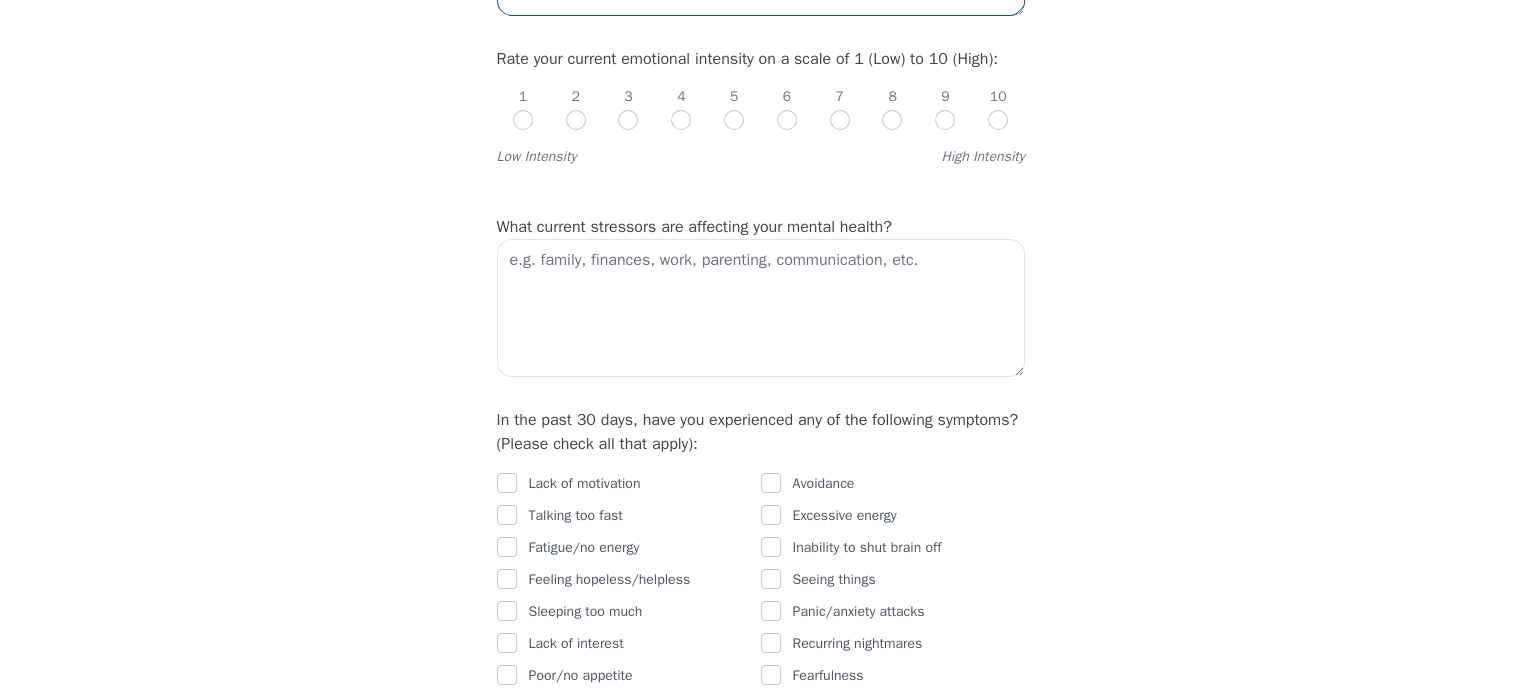 type on "lethargic, tired, anxious" 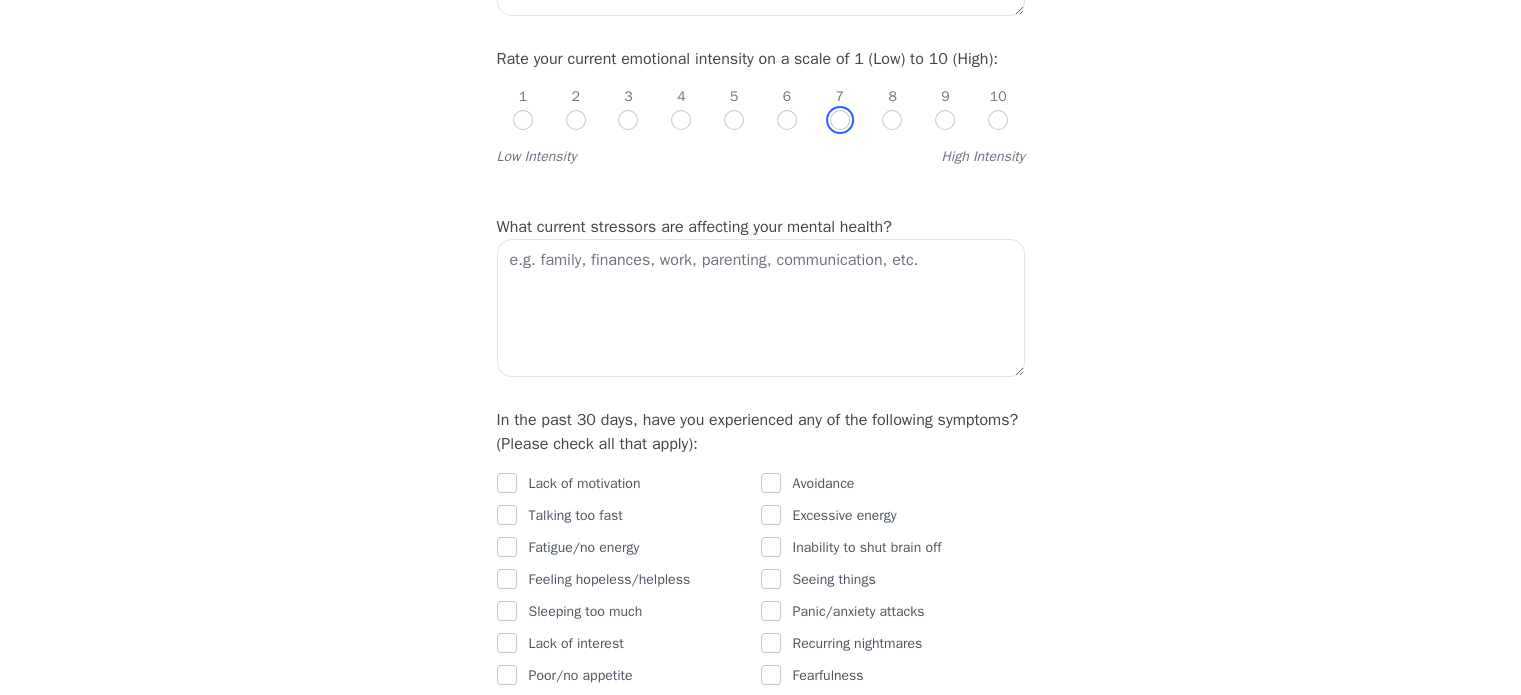 click at bounding box center [840, 120] 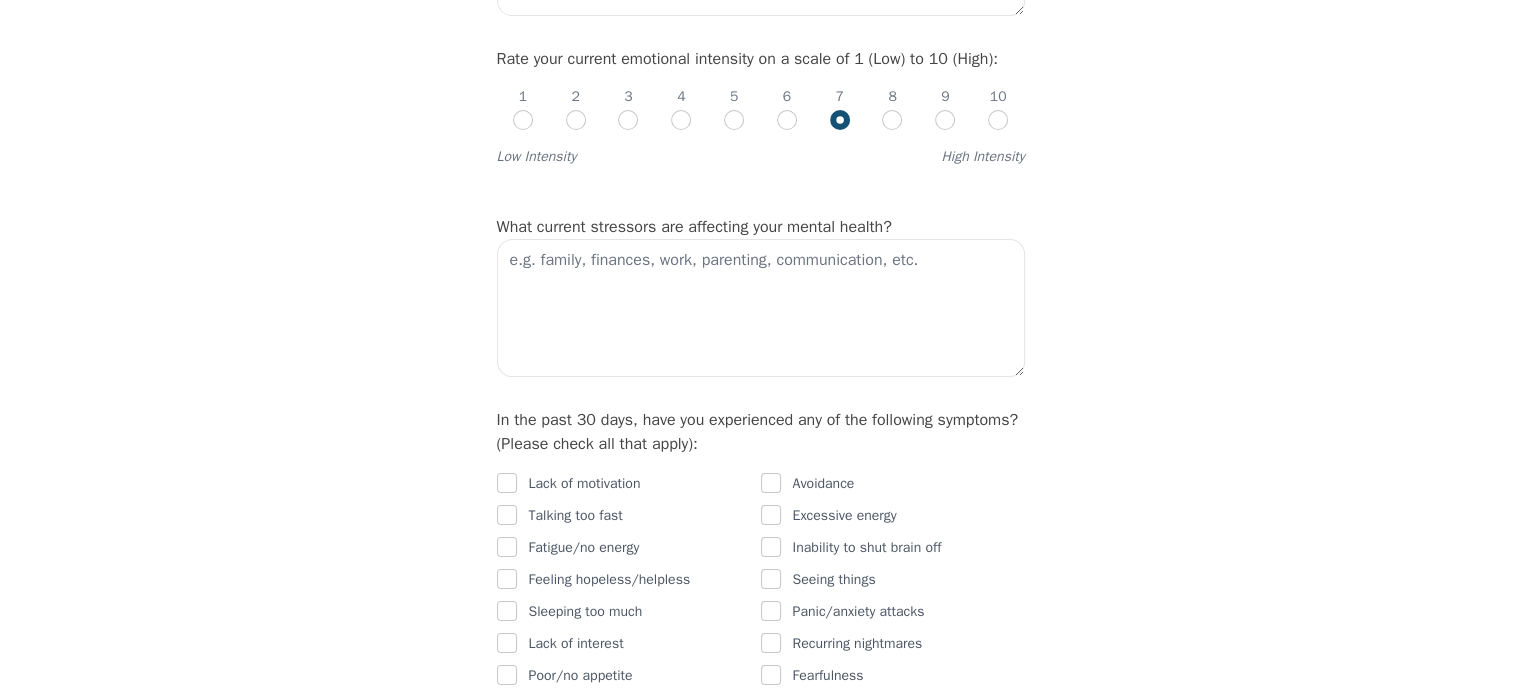 radio on "true" 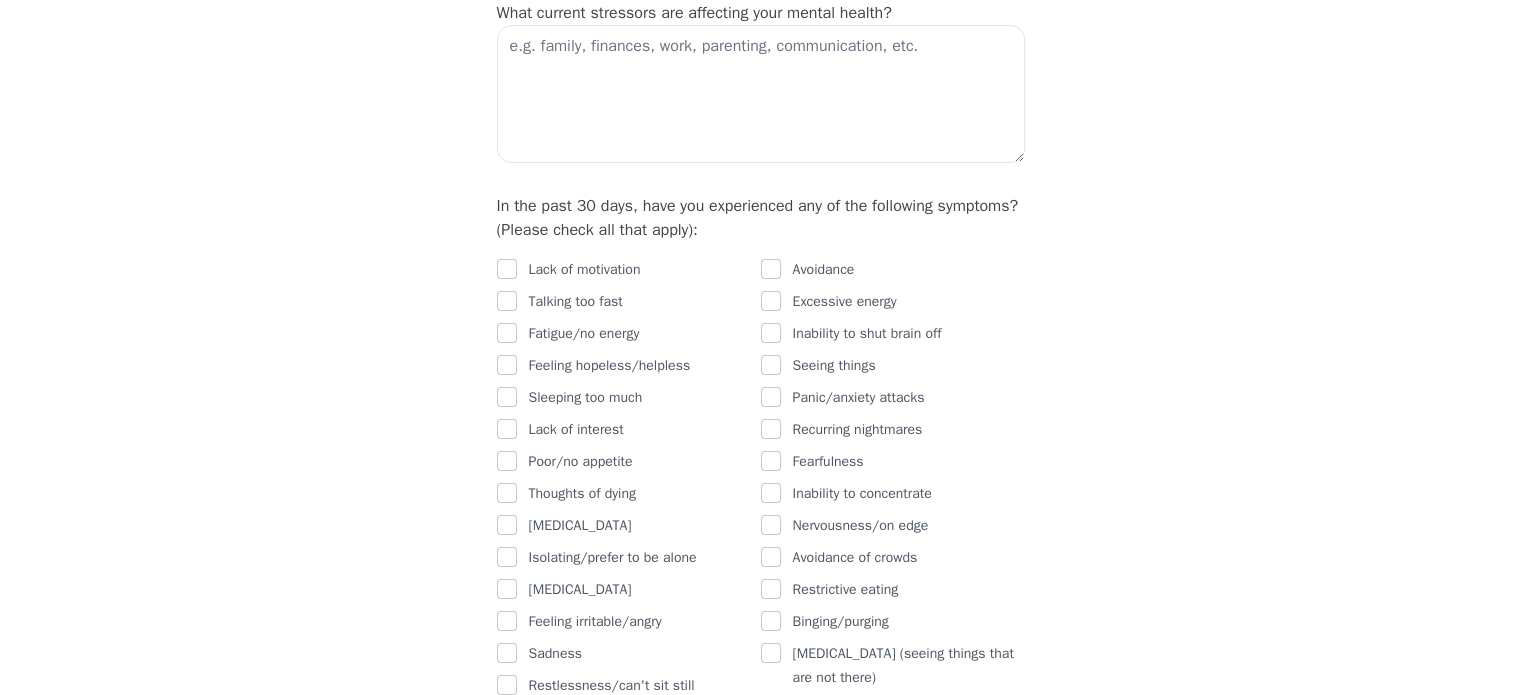 scroll, scrollTop: 1071, scrollLeft: 0, axis: vertical 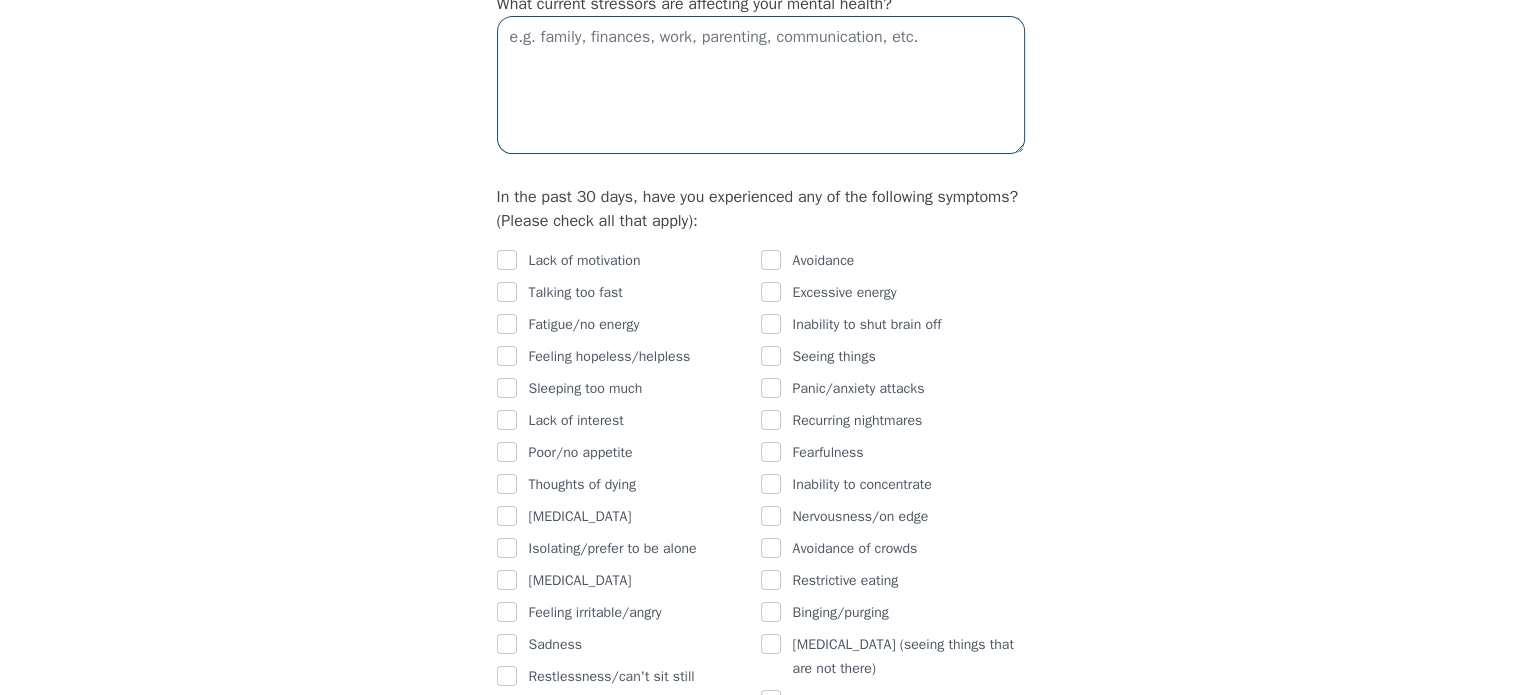 click at bounding box center [761, 85] 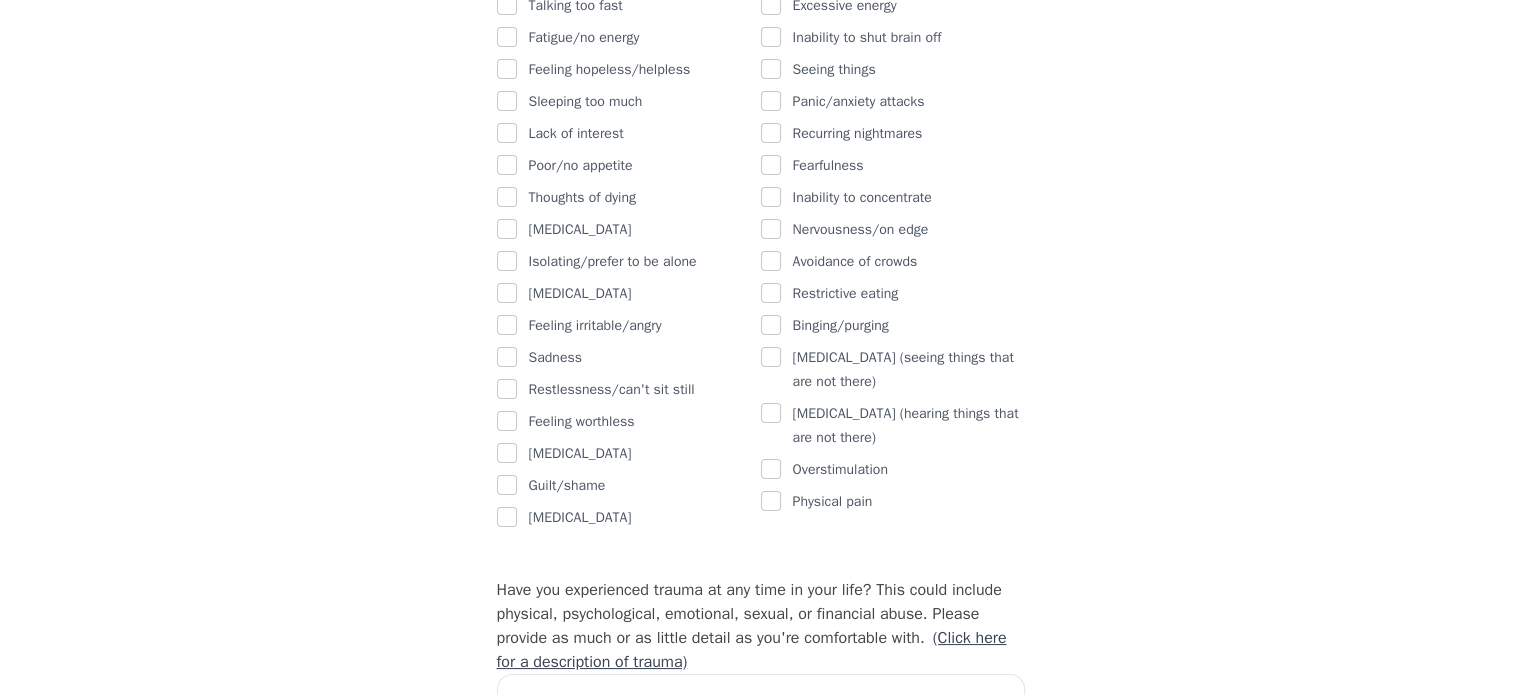 scroll, scrollTop: 1386, scrollLeft: 0, axis: vertical 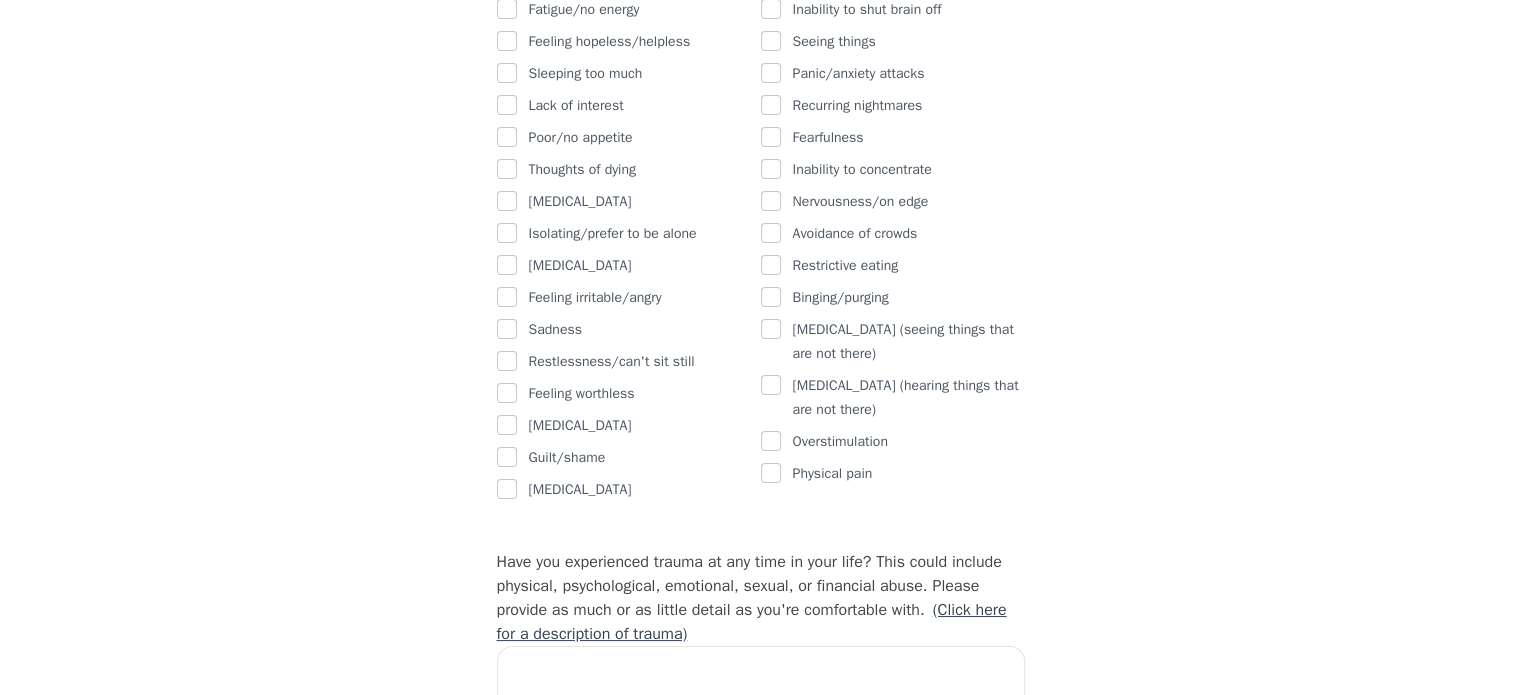 type on "relationship, parenting" 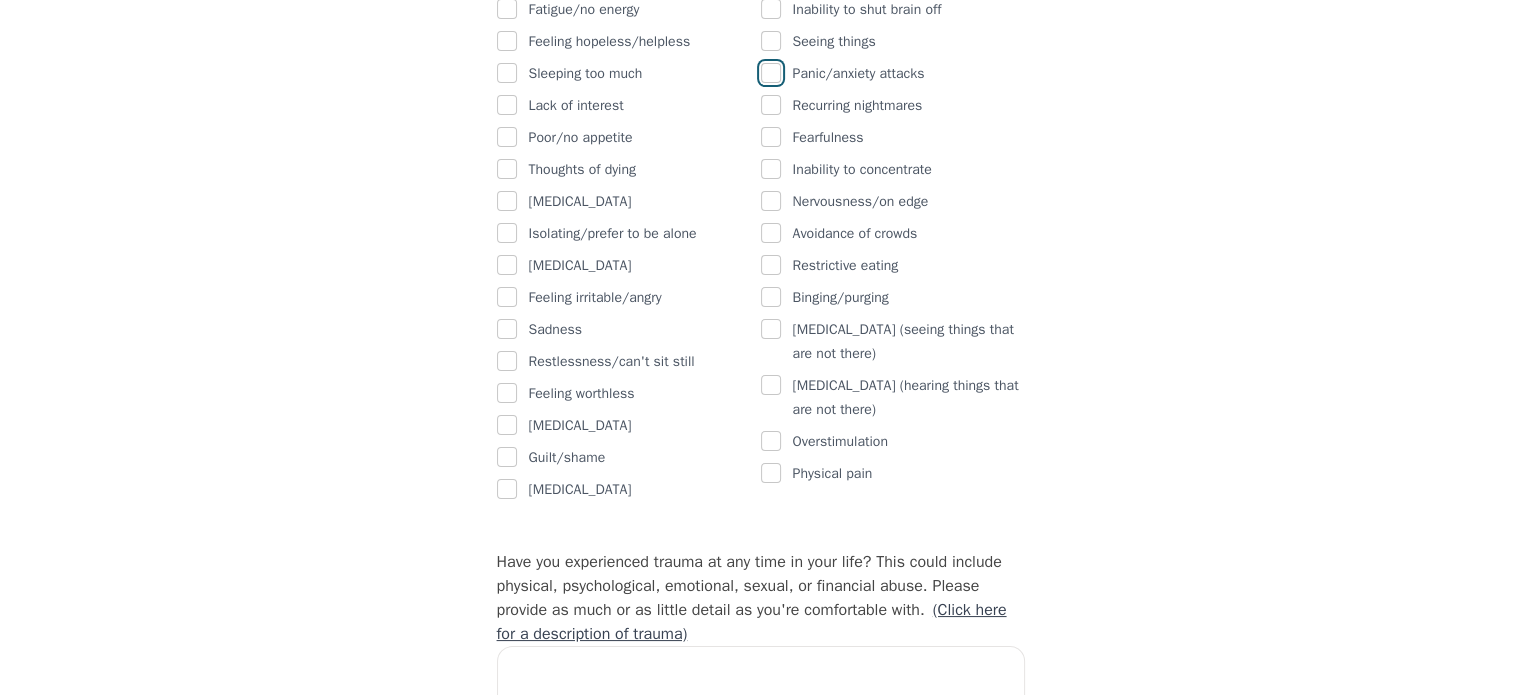 click at bounding box center [771, 73] 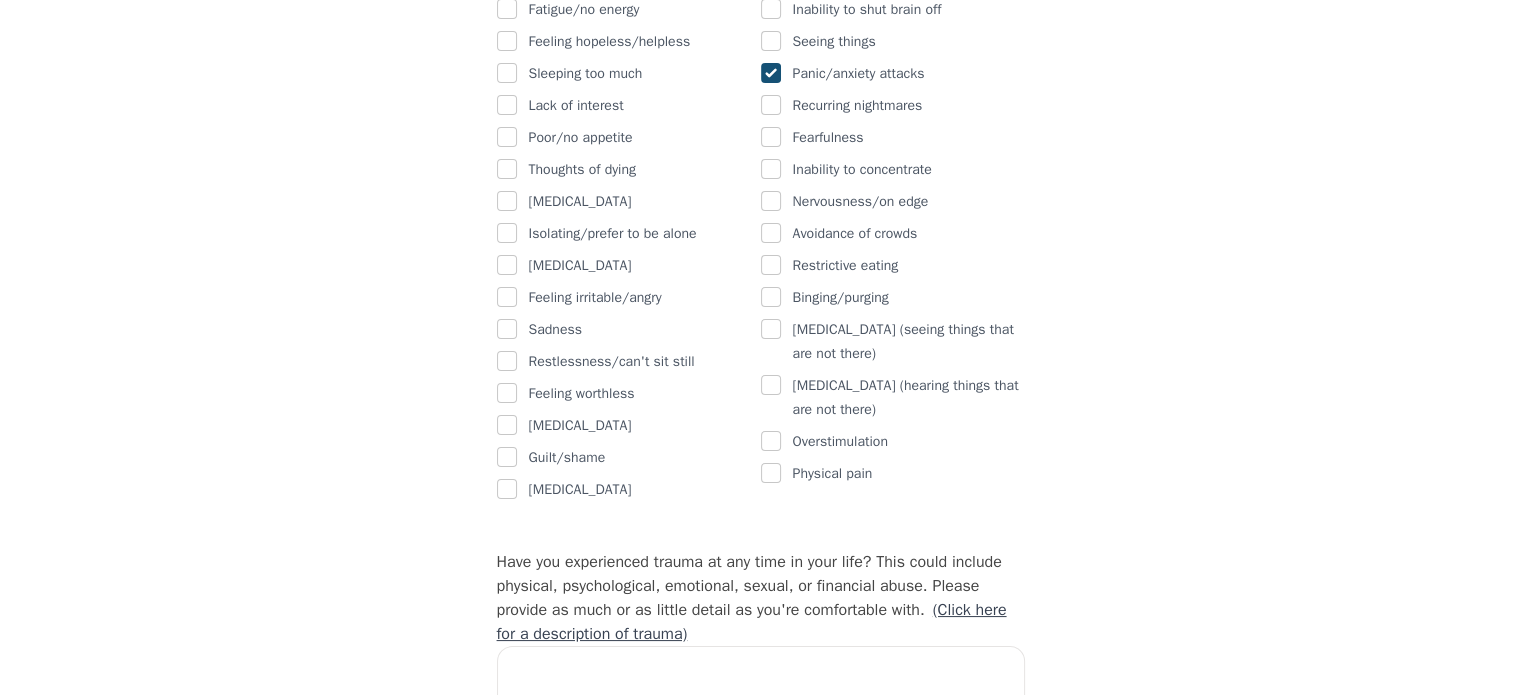 checkbox on "true" 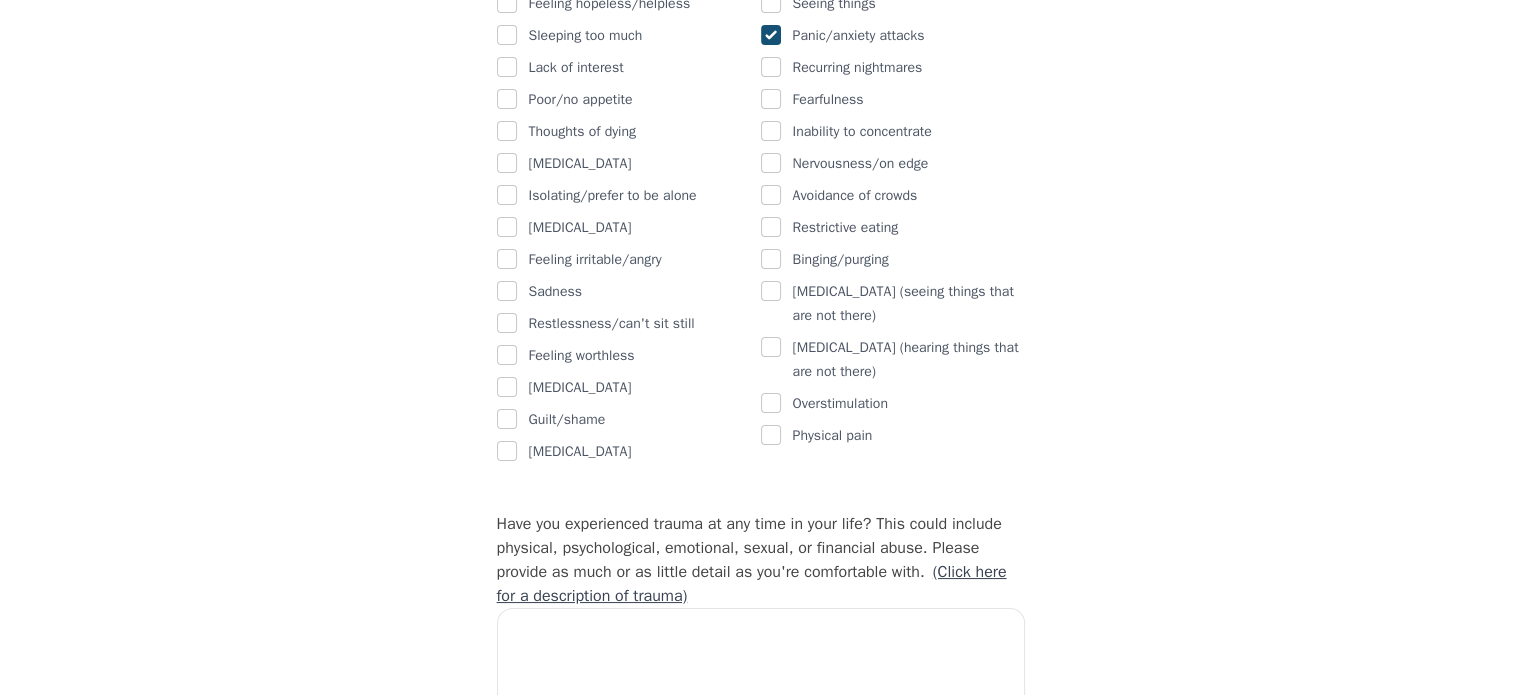scroll, scrollTop: 1428, scrollLeft: 0, axis: vertical 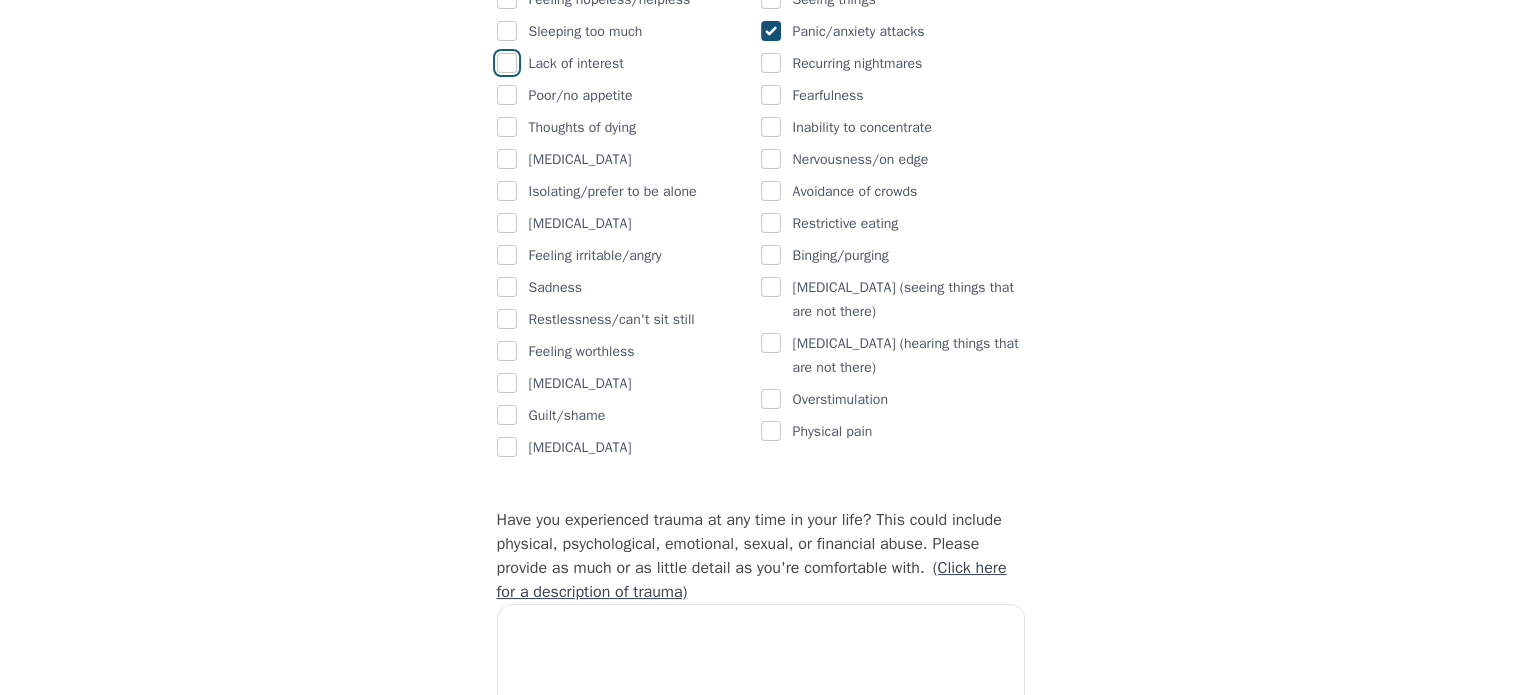 click at bounding box center (507, 63) 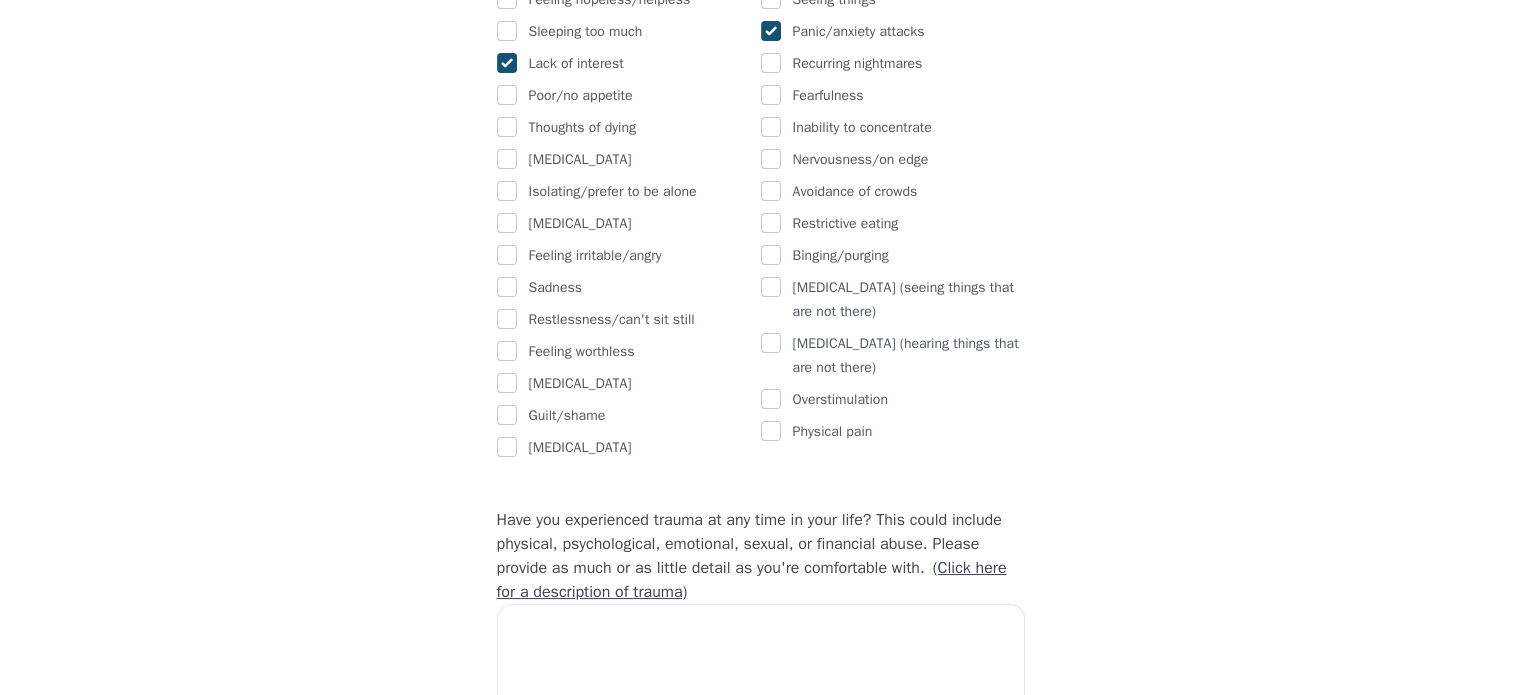 checkbox on "true" 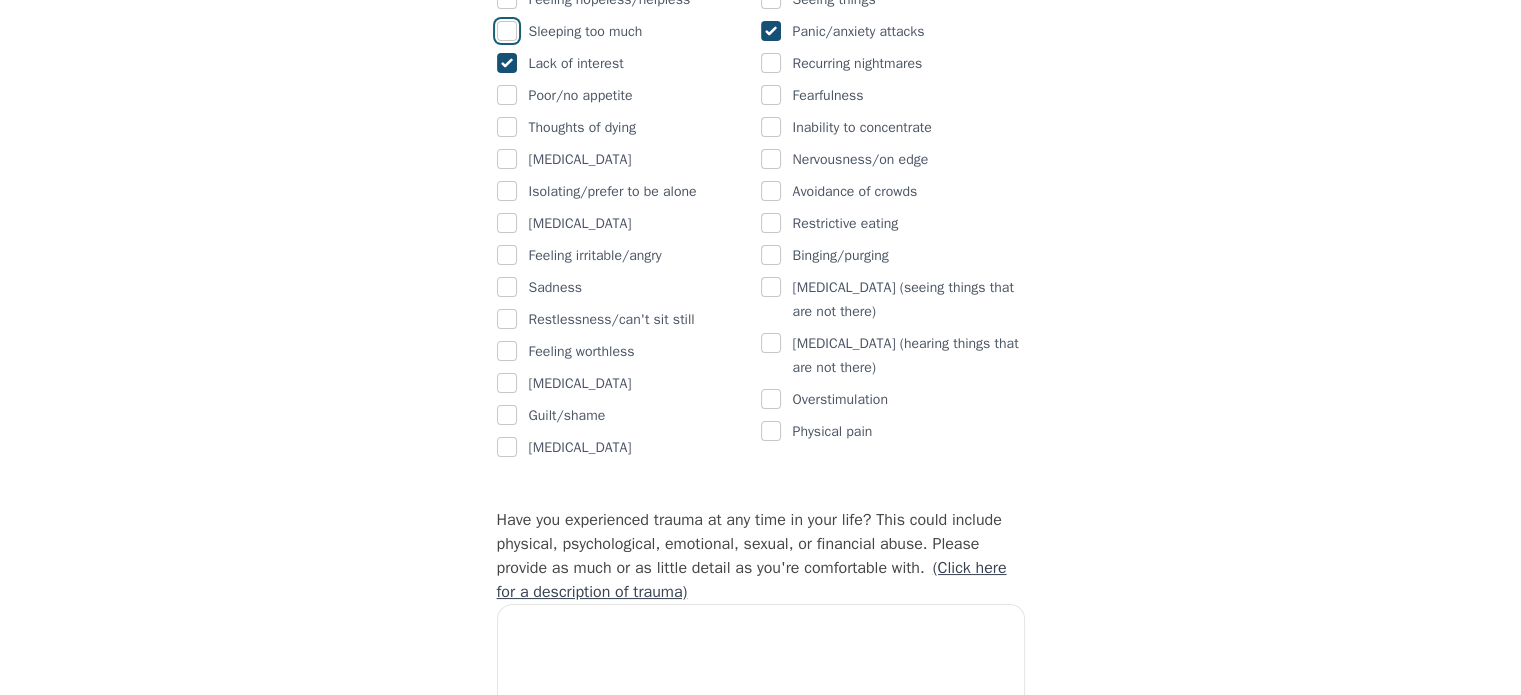click at bounding box center [507, 31] 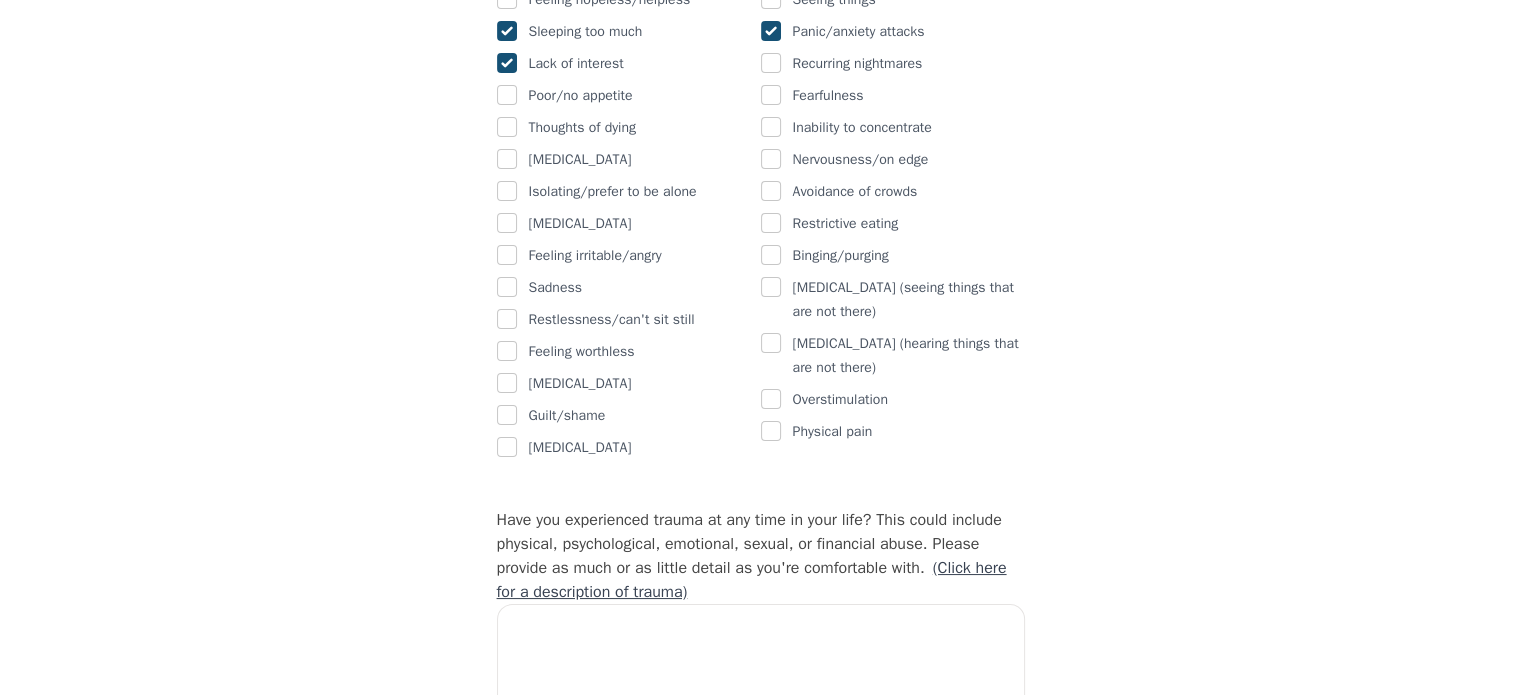 checkbox on "true" 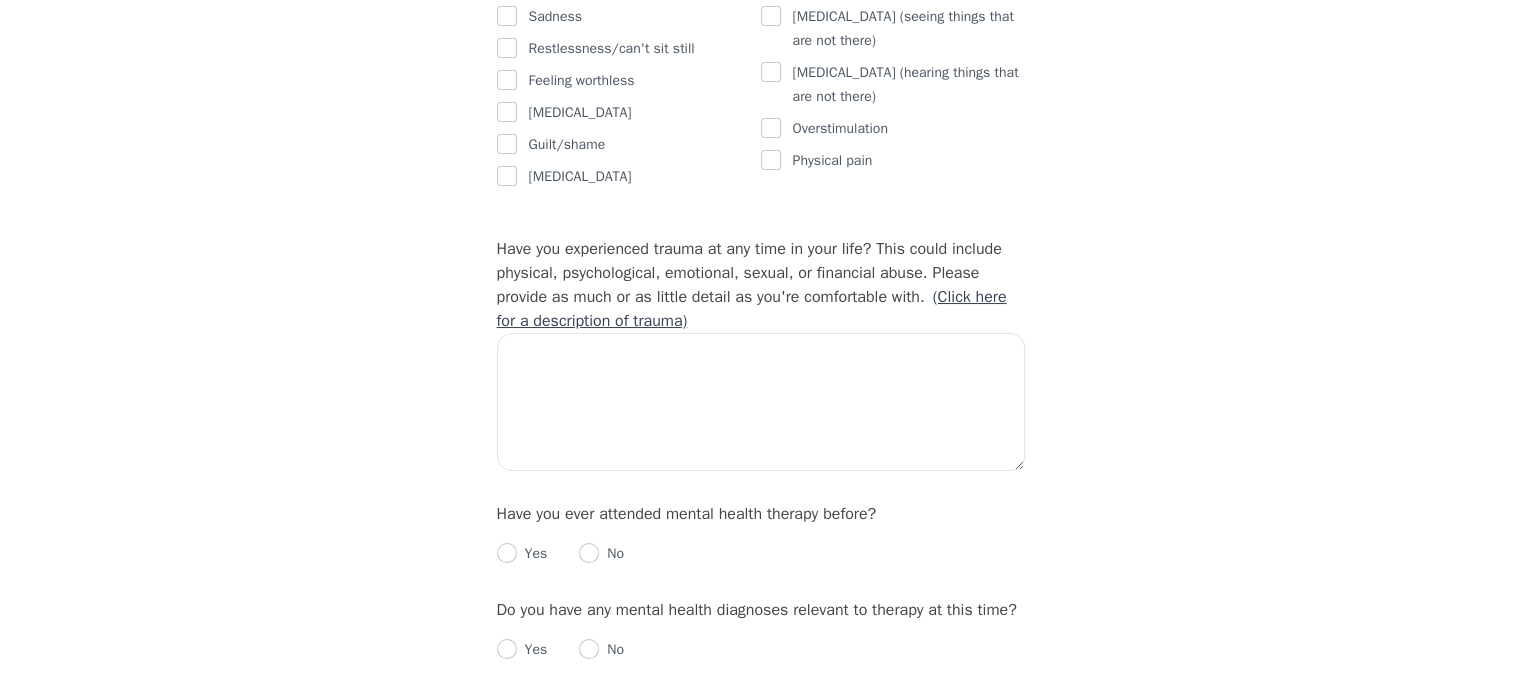 click at bounding box center [507, -48] 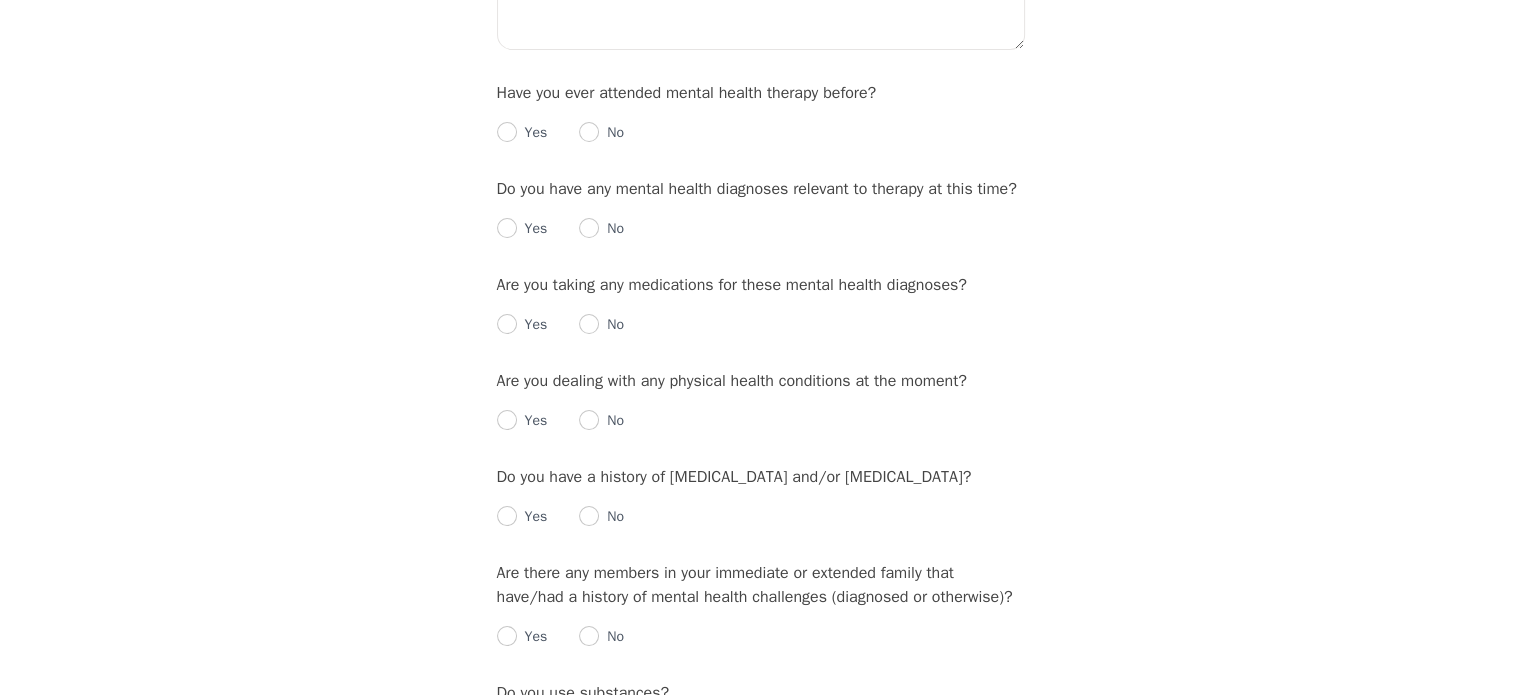 scroll, scrollTop: 2120, scrollLeft: 0, axis: vertical 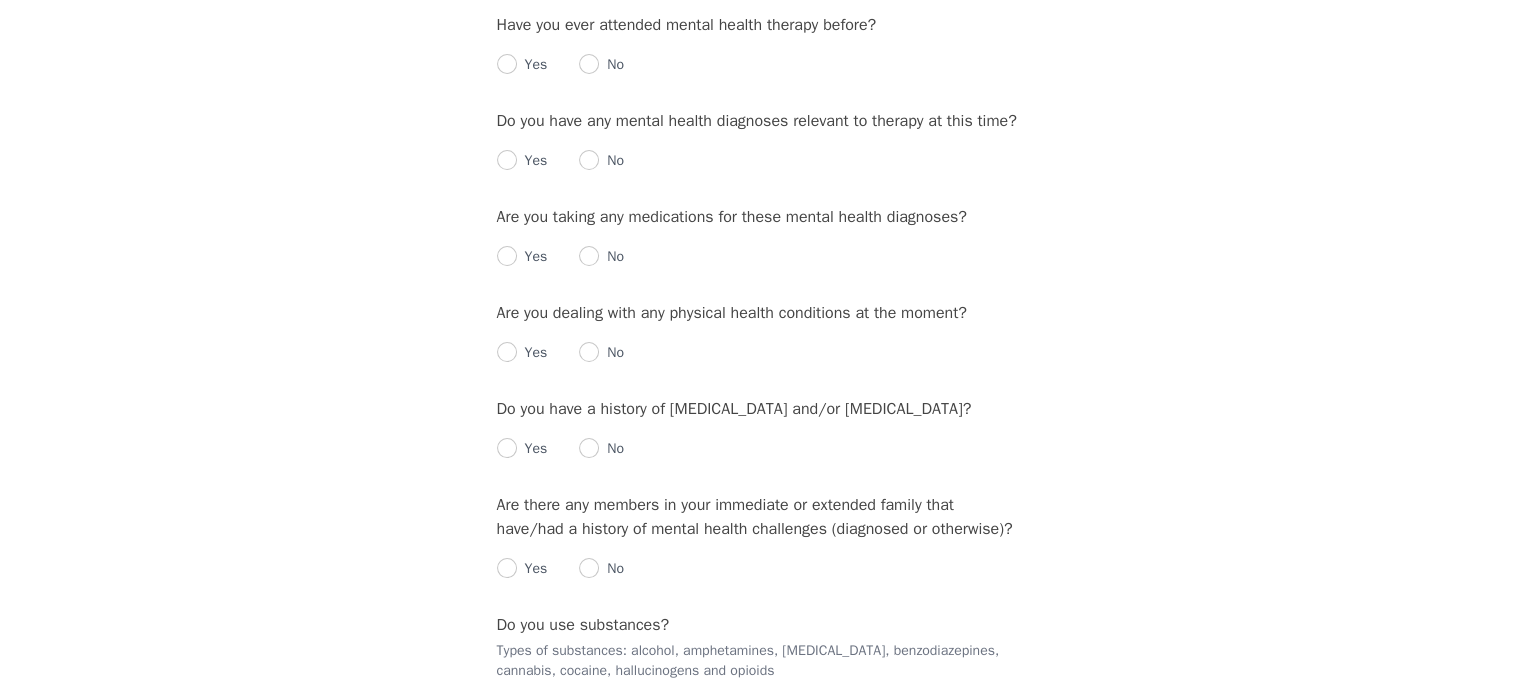 click on "Lack of motivation Talking too fast Fatigue/no energy Feeling hopeless/helpless Sleeping too much Lack of interest Poor/no appetite Thoughts of dying [MEDICAL_DATA] Isolating/prefer to be alone [MEDICAL_DATA] Feeling irritable/angry Sadness Restlessness/can't sit still Feeling worthless [MEDICAL_DATA] Guilt/shame [MEDICAL_DATA]" at bounding box center (629, -584) 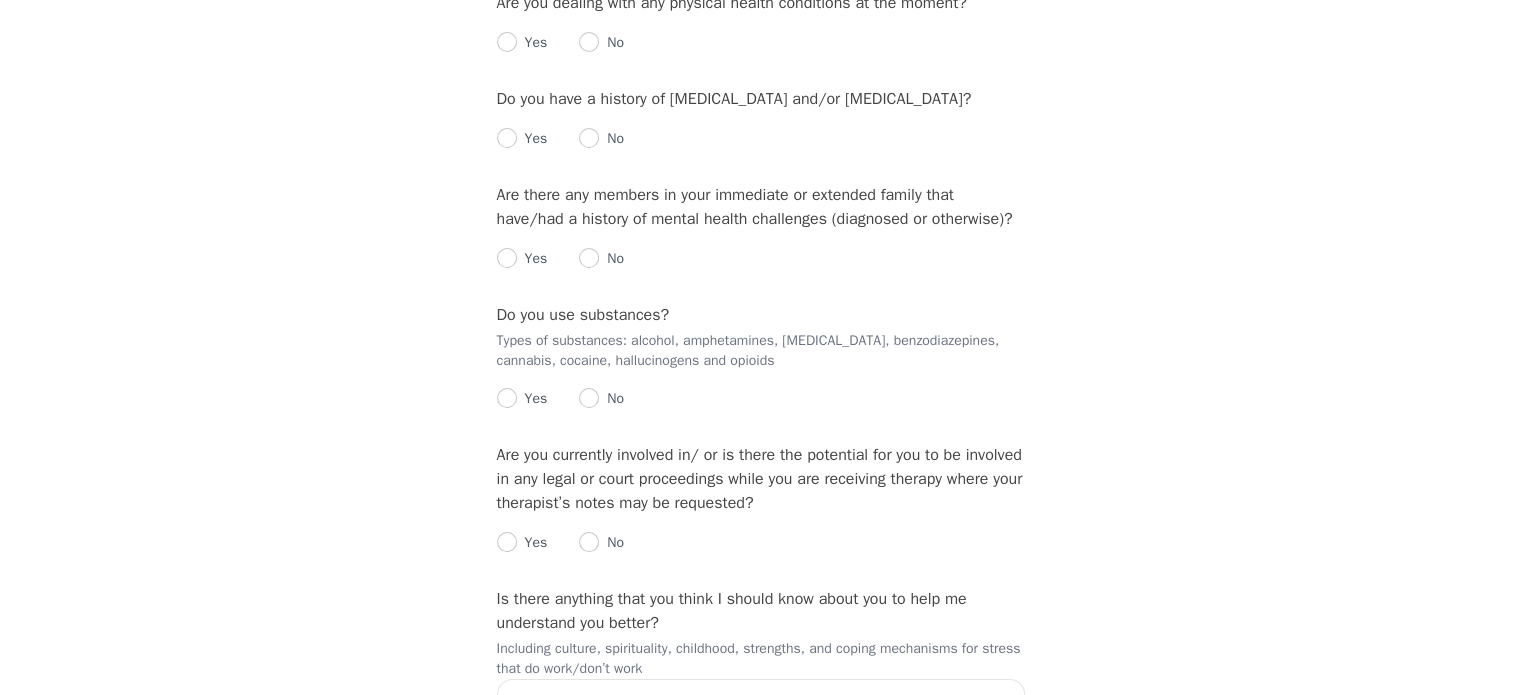 scroll, scrollTop: 2500, scrollLeft: 0, axis: vertical 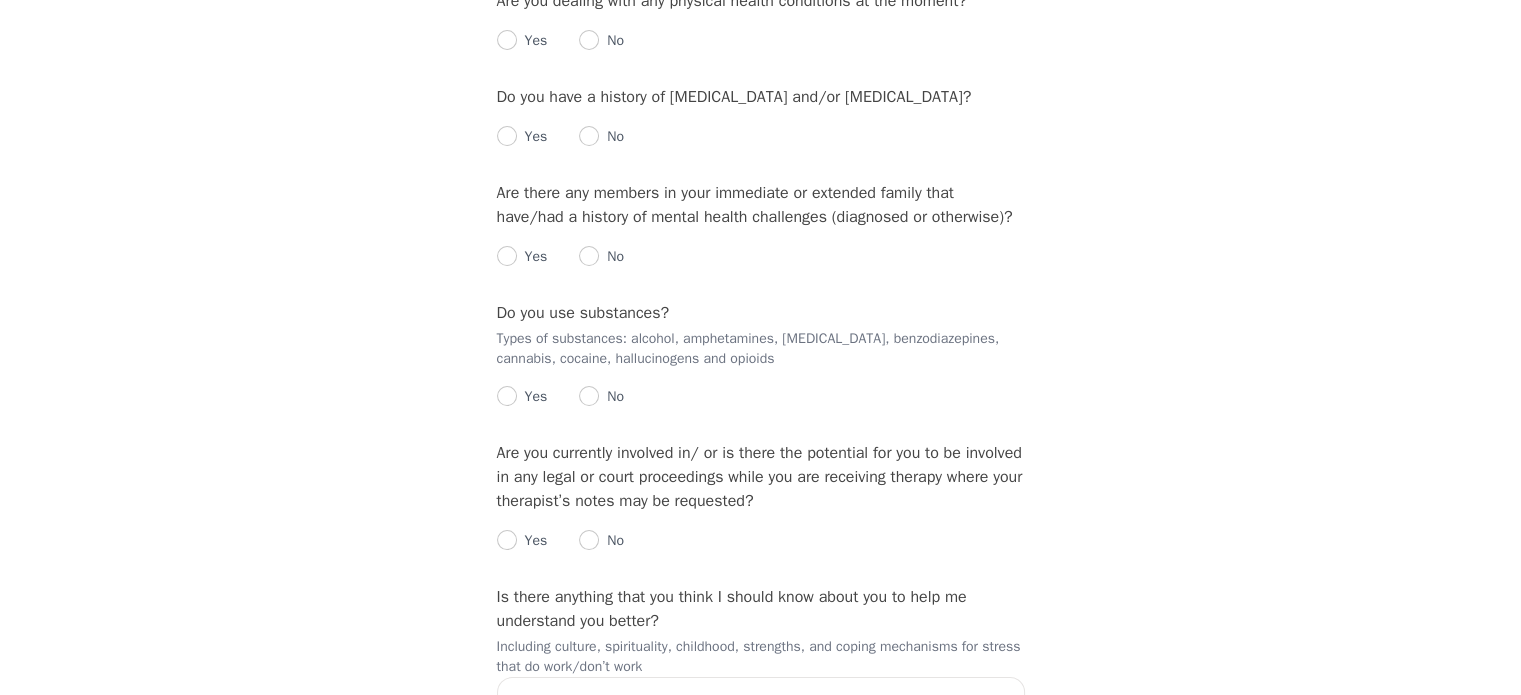 click at bounding box center (507, -248) 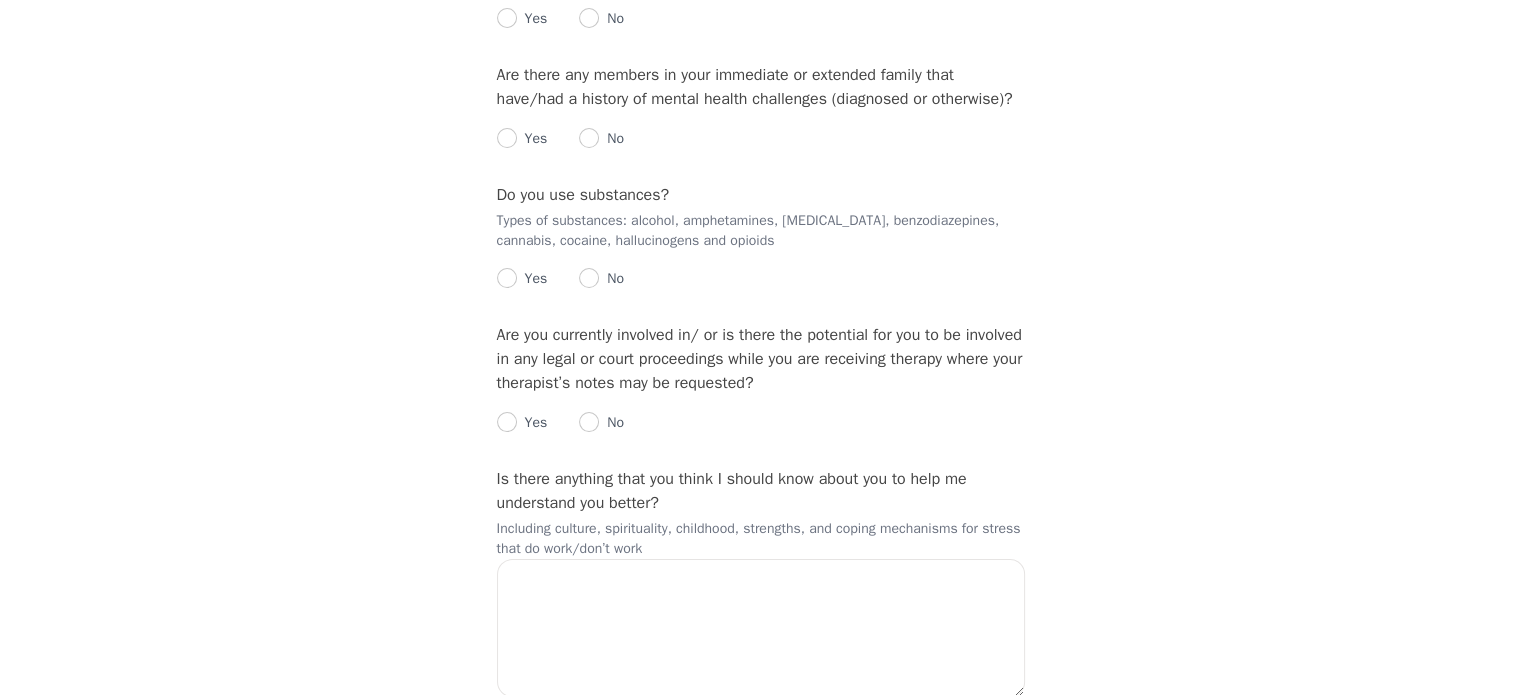 scroll, scrollTop: 2836, scrollLeft: 0, axis: vertical 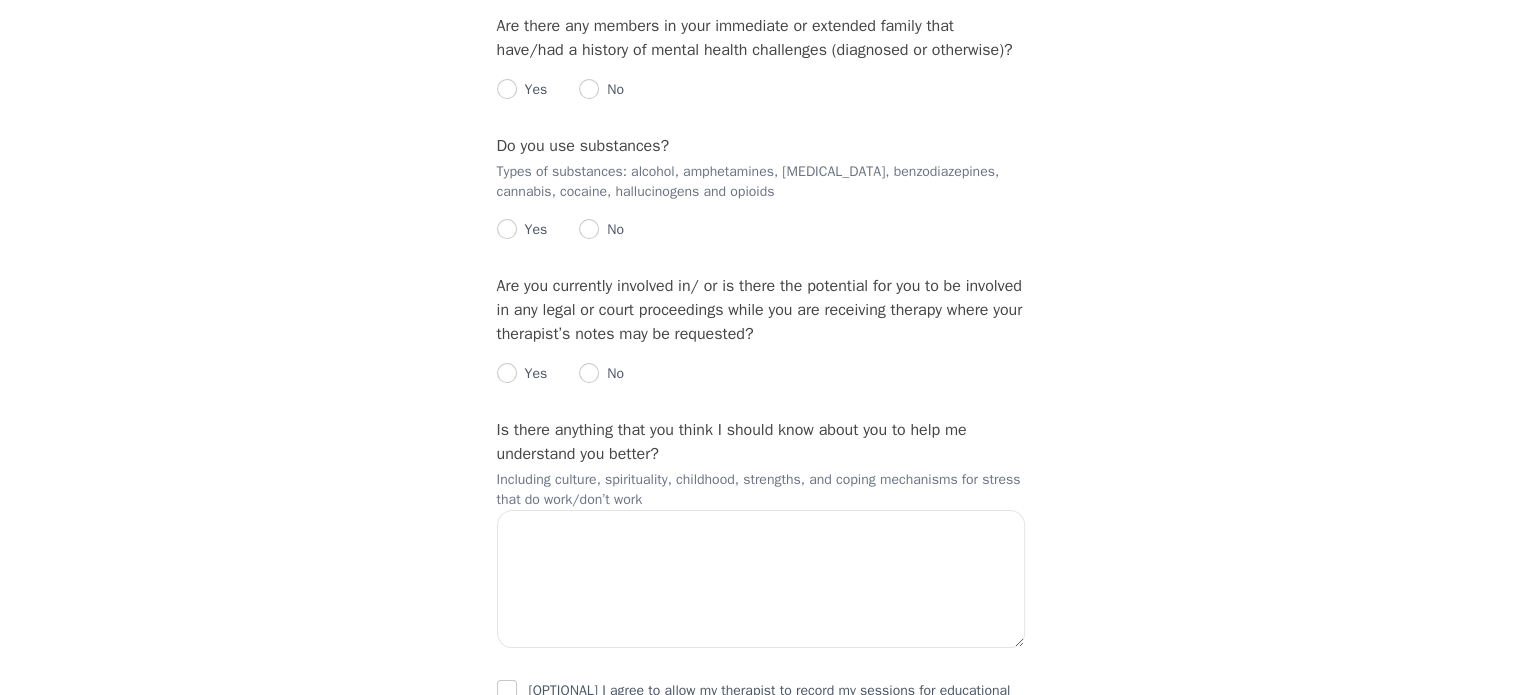 click on "No" at bounding box center [611, -318] 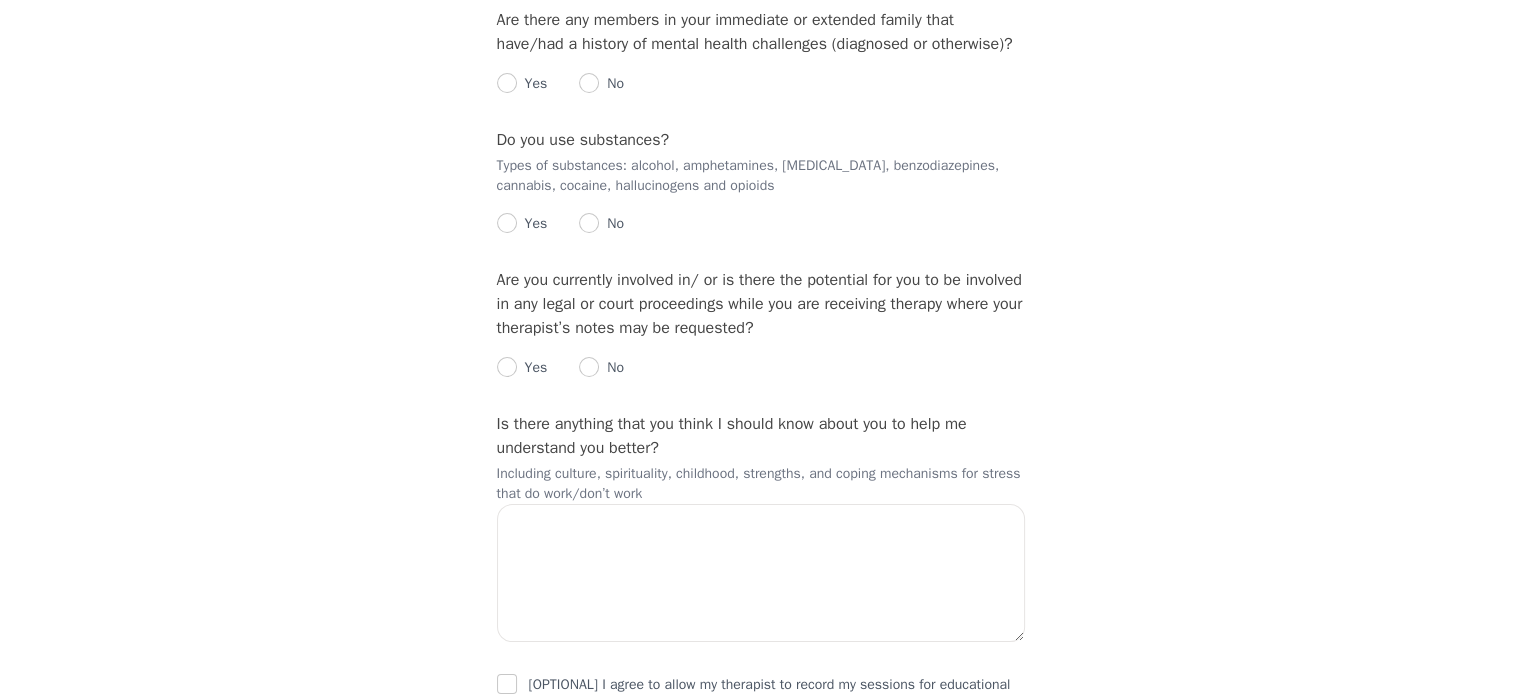 scroll, scrollTop: 2844, scrollLeft: 0, axis: vertical 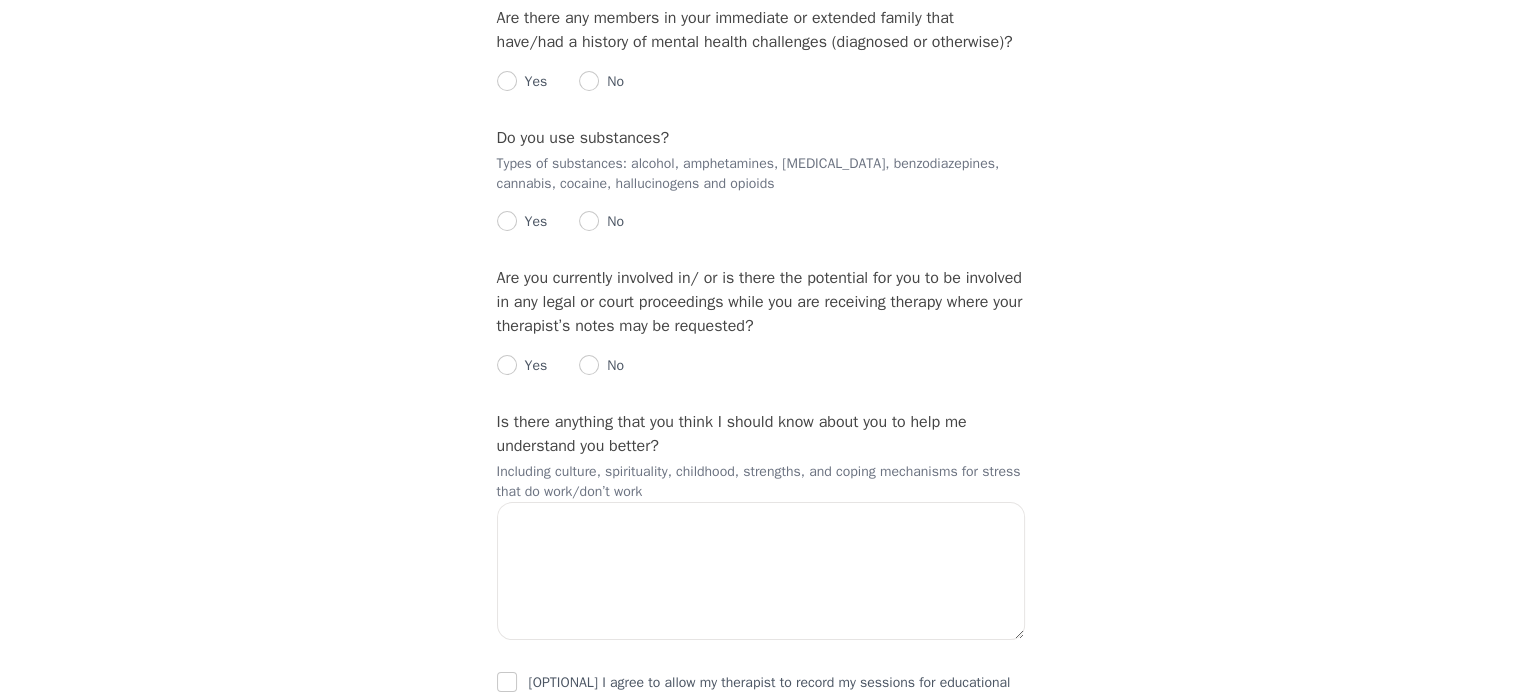 click at bounding box center (589, -327) 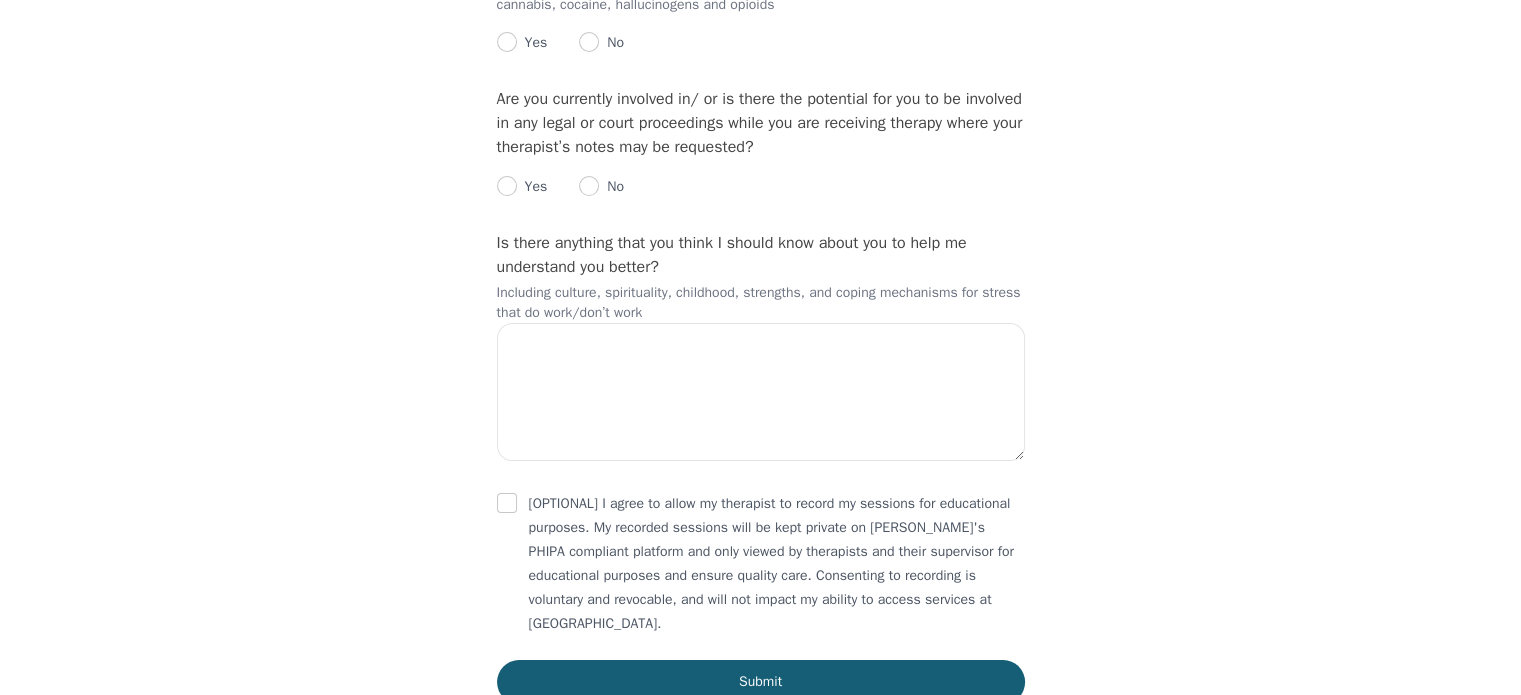 scroll, scrollTop: 3192, scrollLeft: 0, axis: vertical 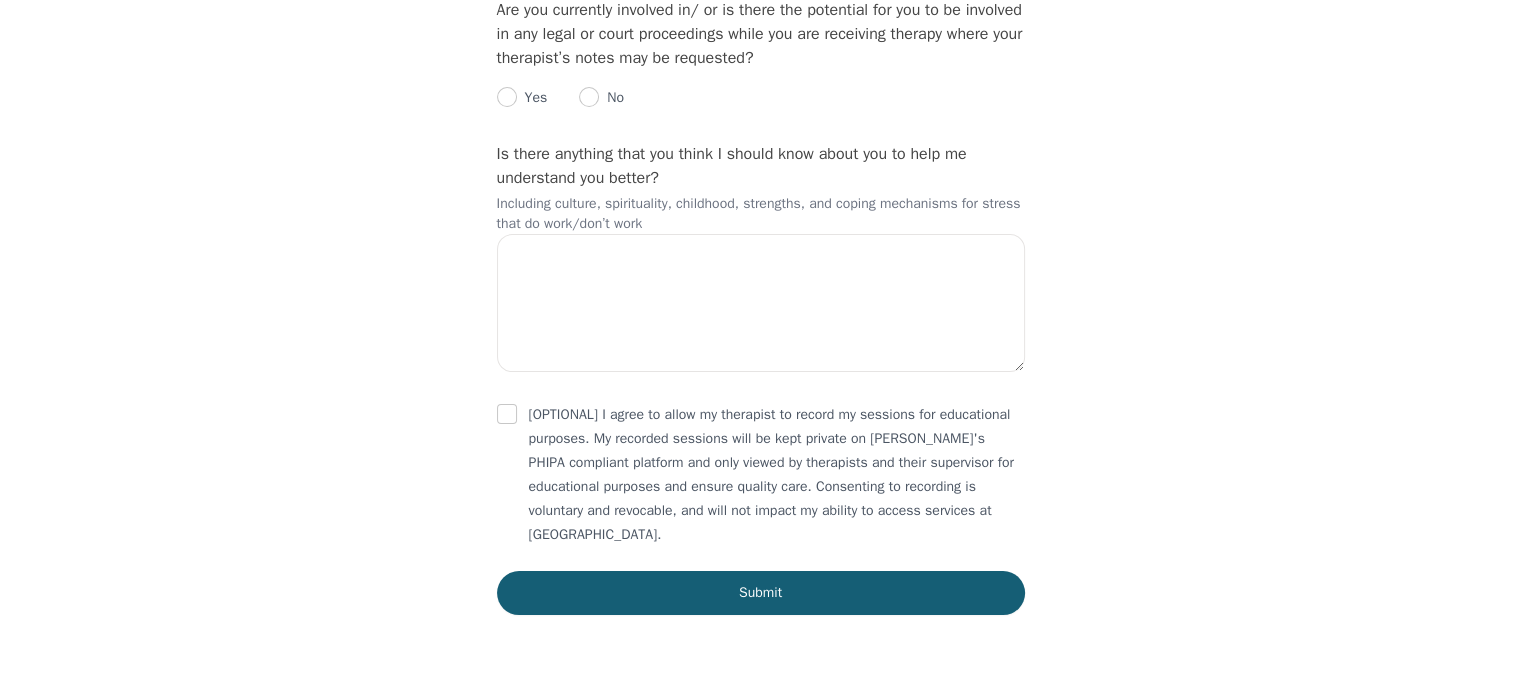 click at bounding box center [507, -187] 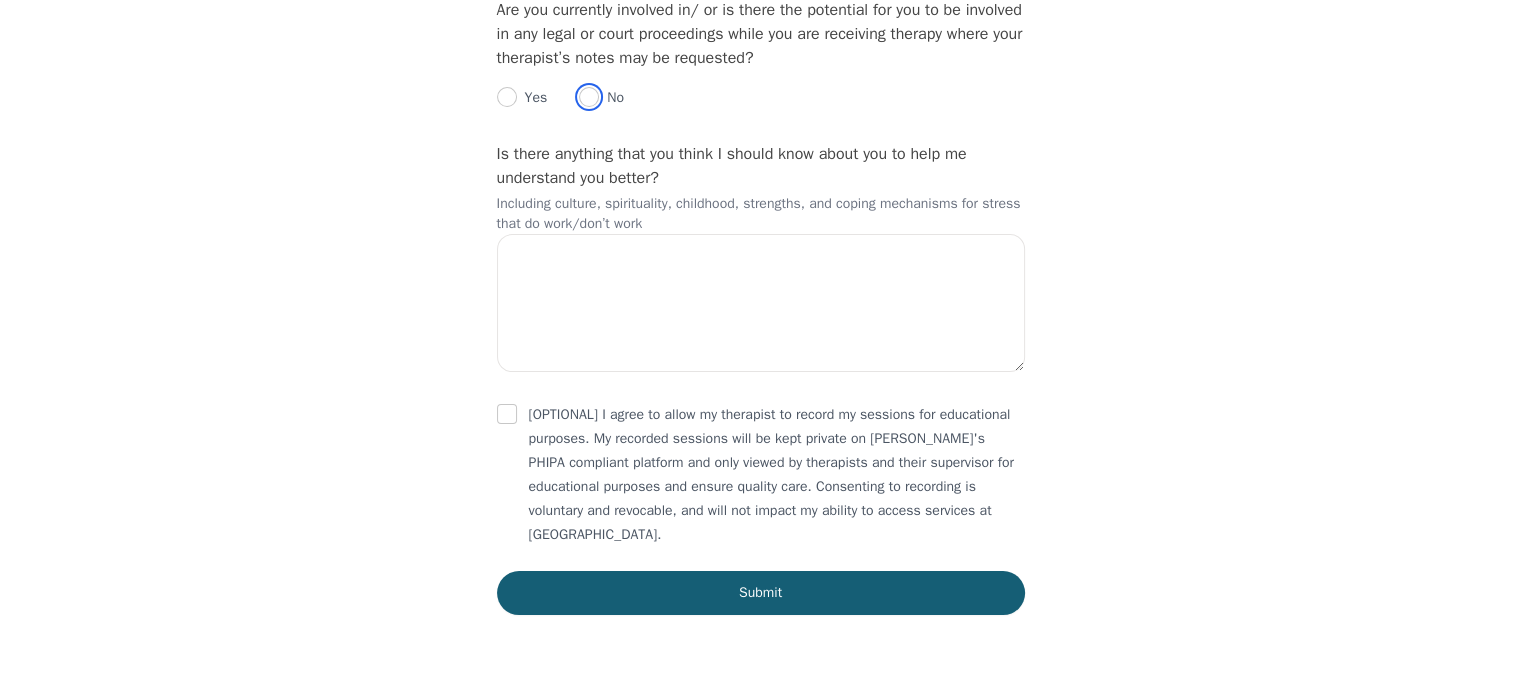 click at bounding box center [589, 97] 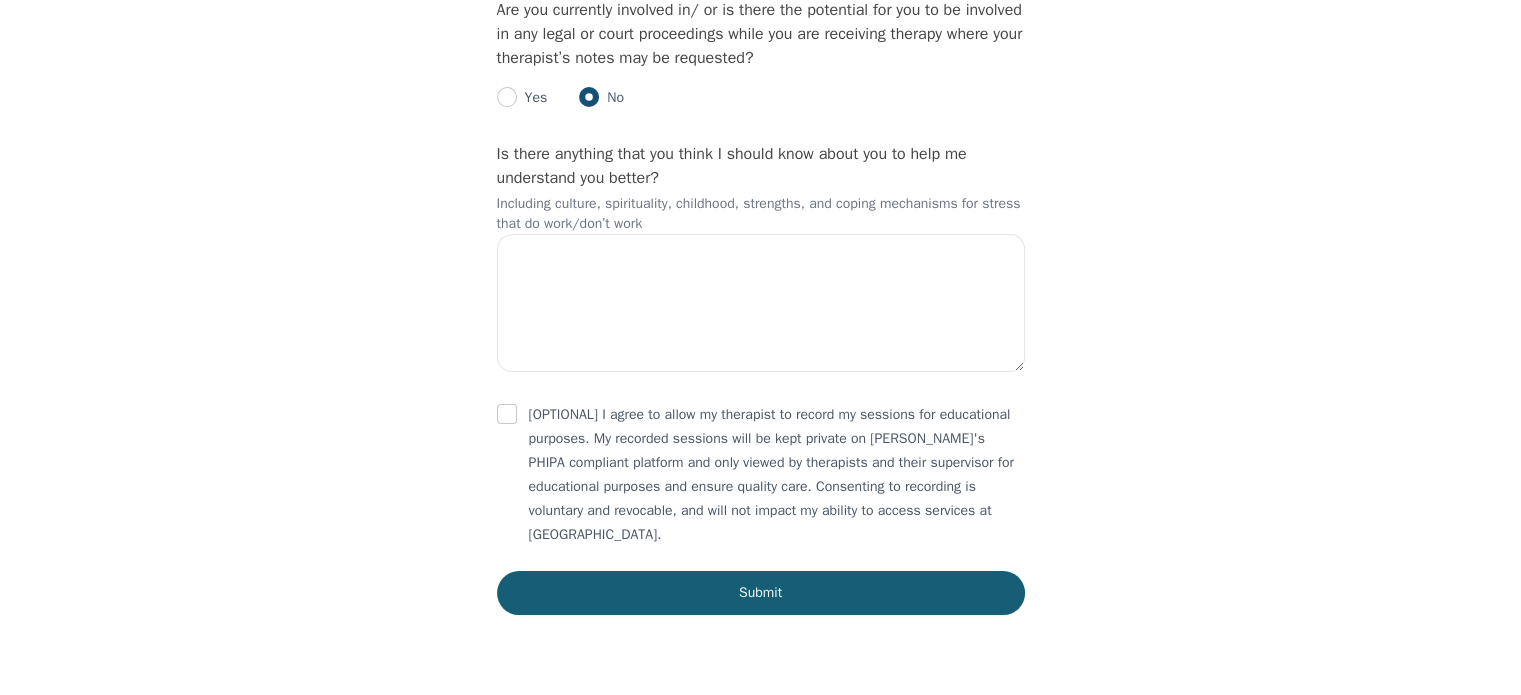 scroll, scrollTop: 4636, scrollLeft: 0, axis: vertical 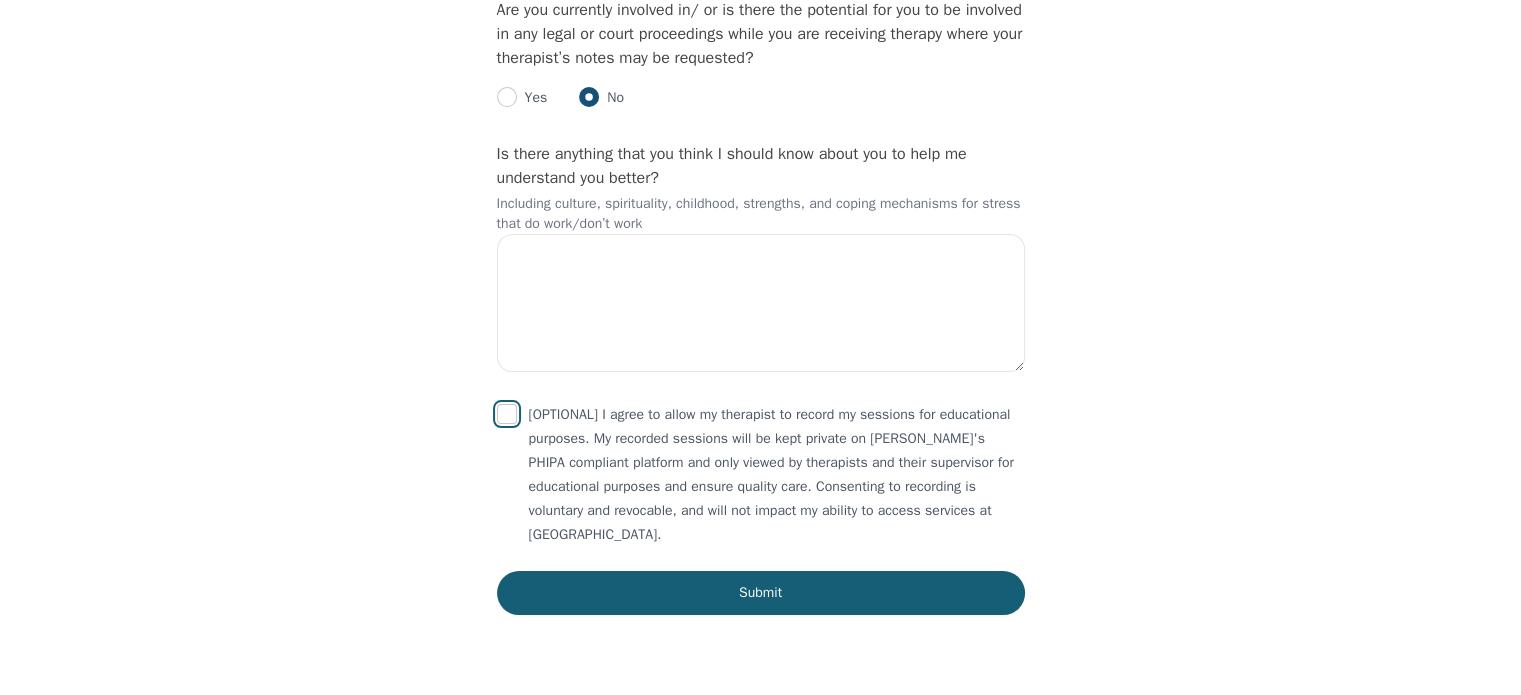 click at bounding box center [507, 414] 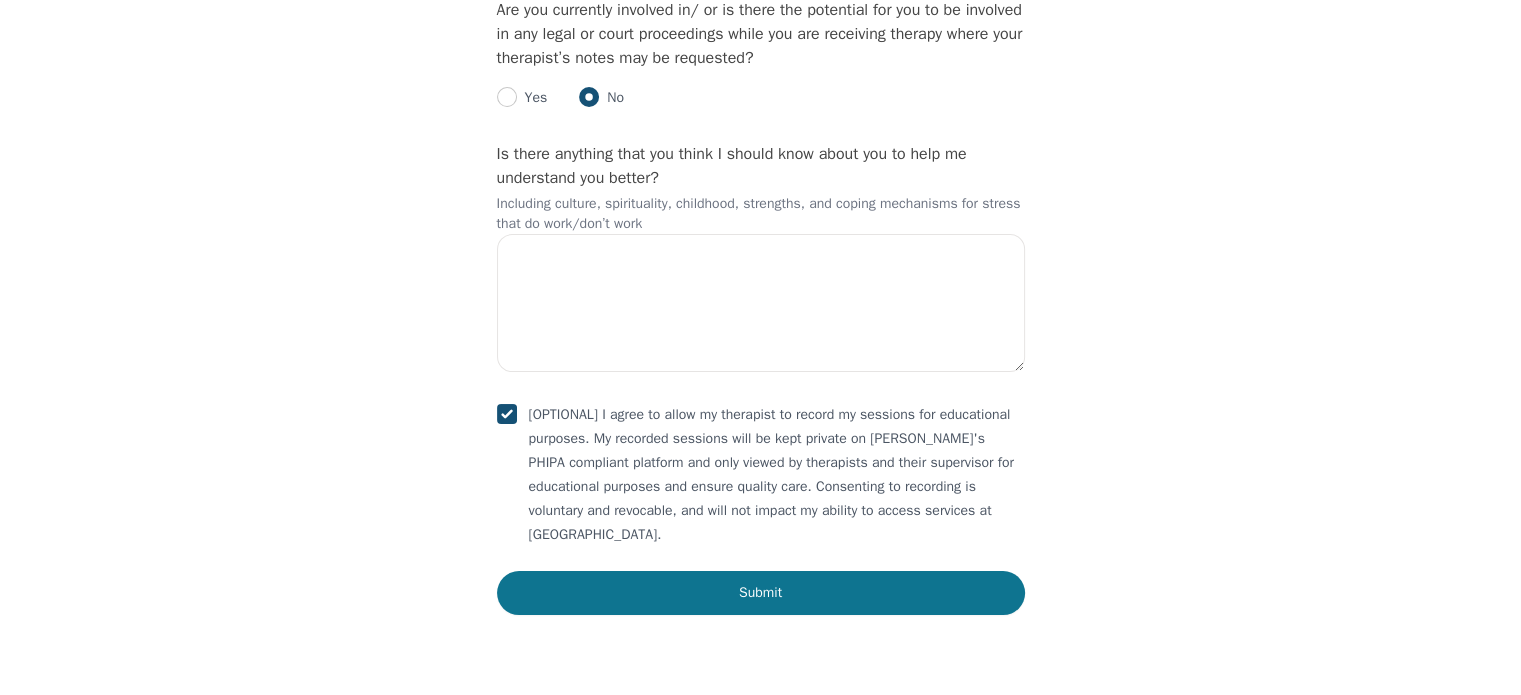 click on "Submit" at bounding box center (761, 593) 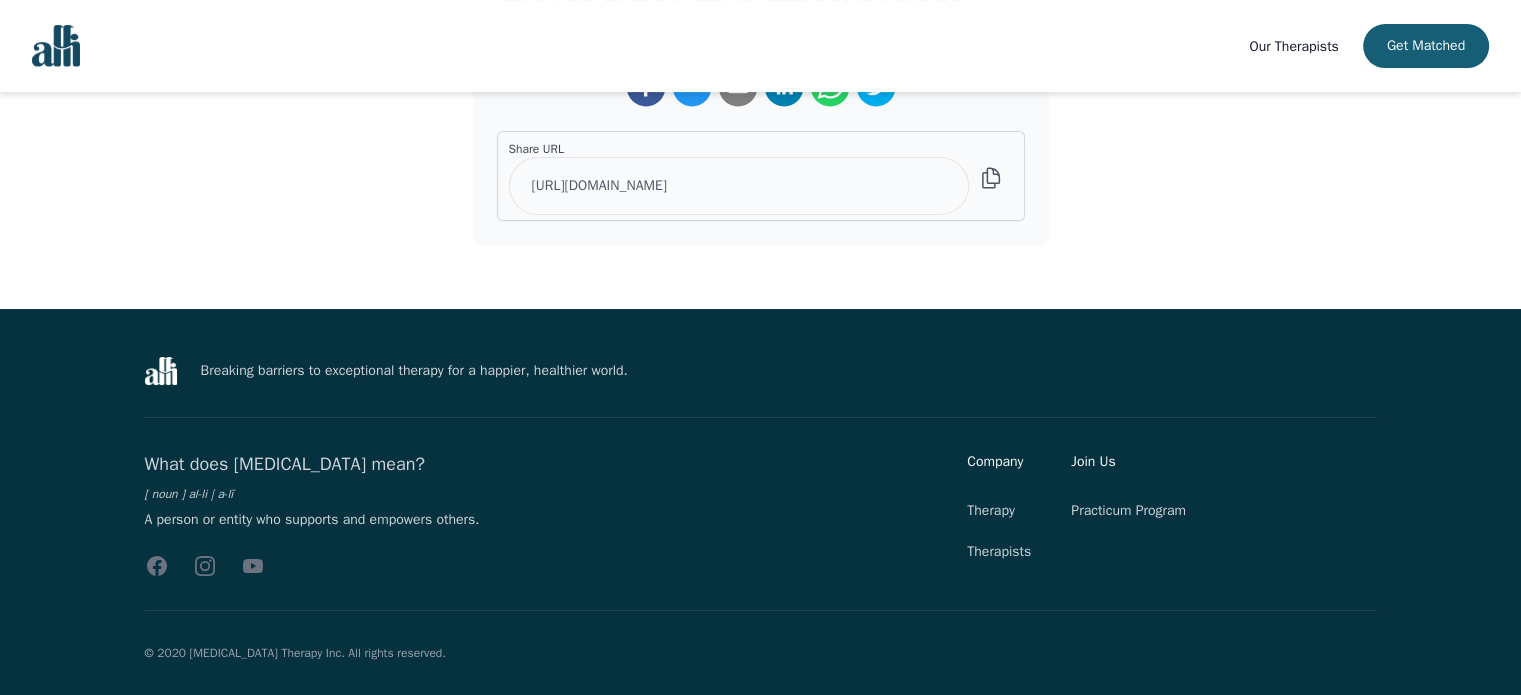 scroll, scrollTop: 0, scrollLeft: 0, axis: both 